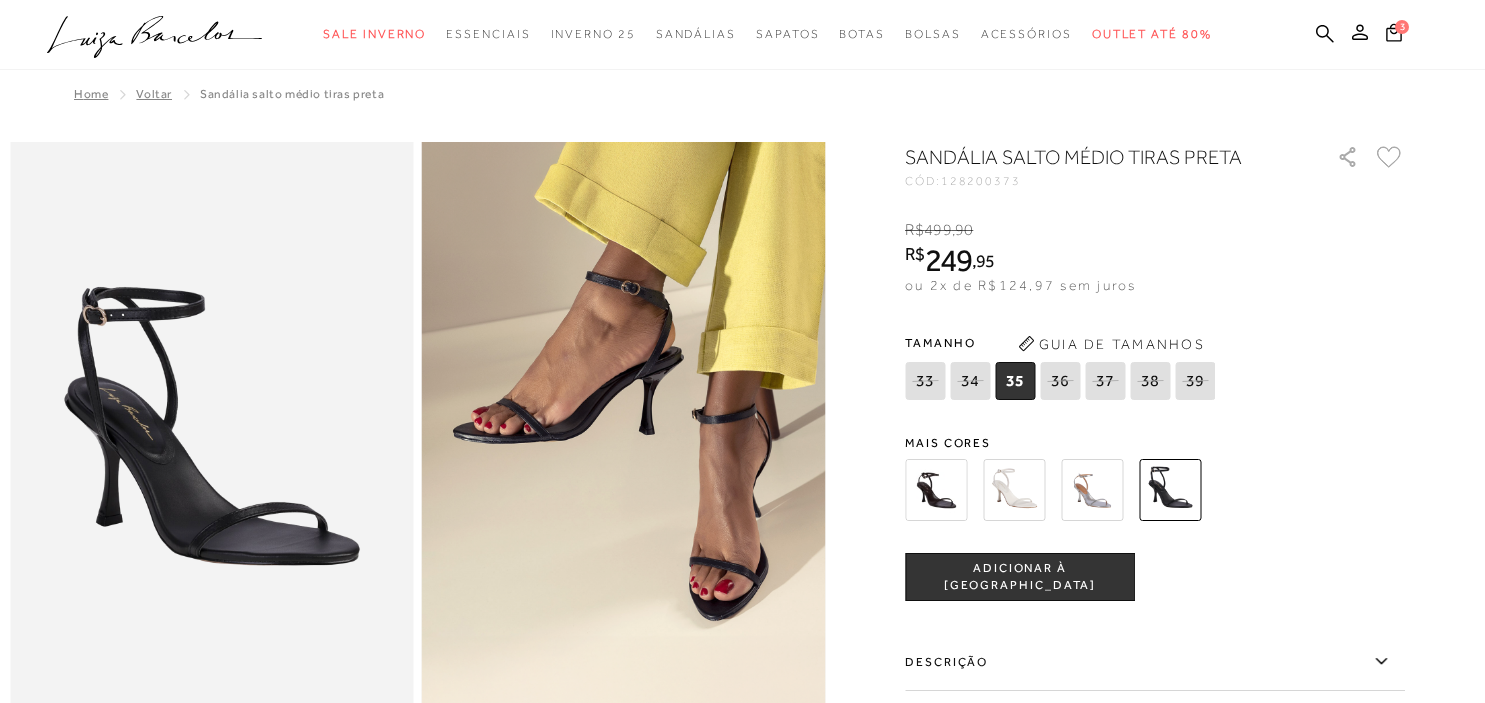 scroll, scrollTop: 0, scrollLeft: 0, axis: both 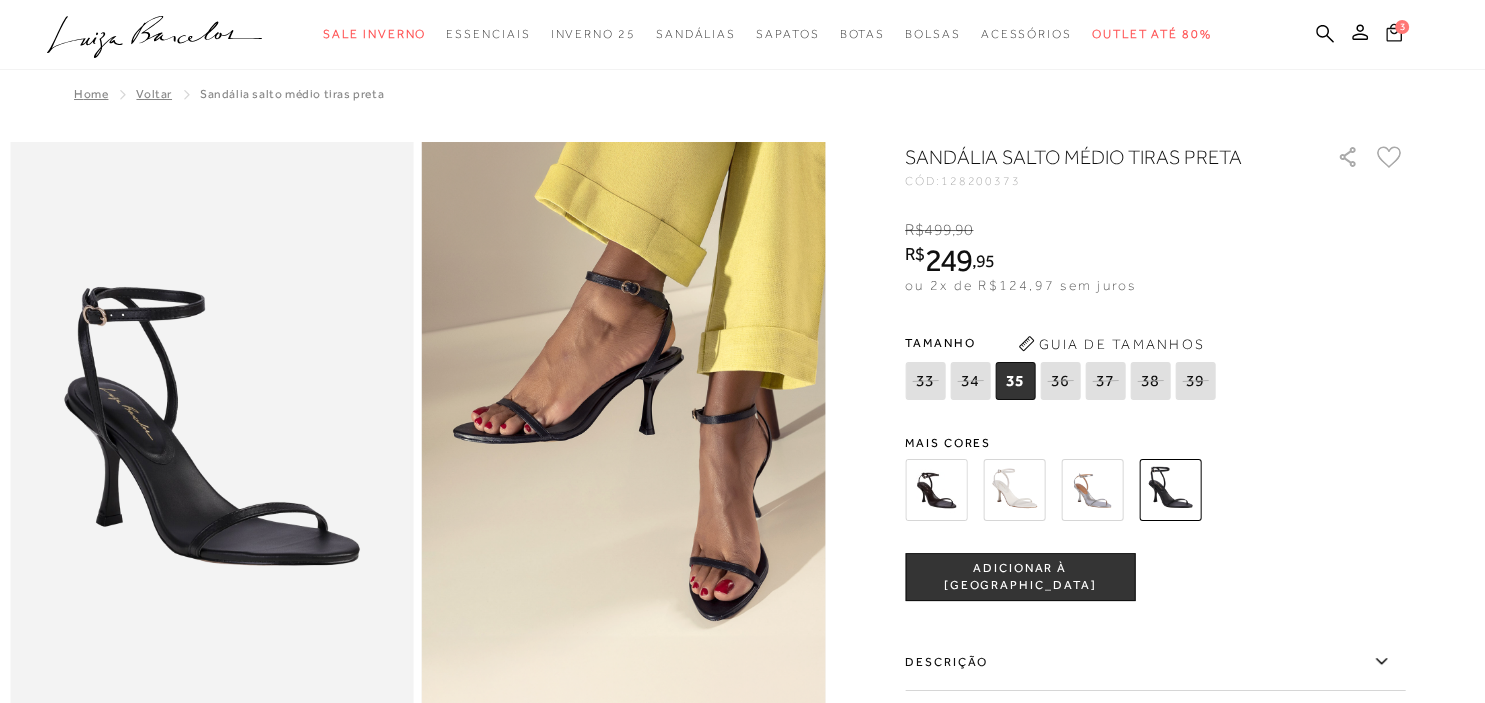 click on "3" at bounding box center [1402, 27] 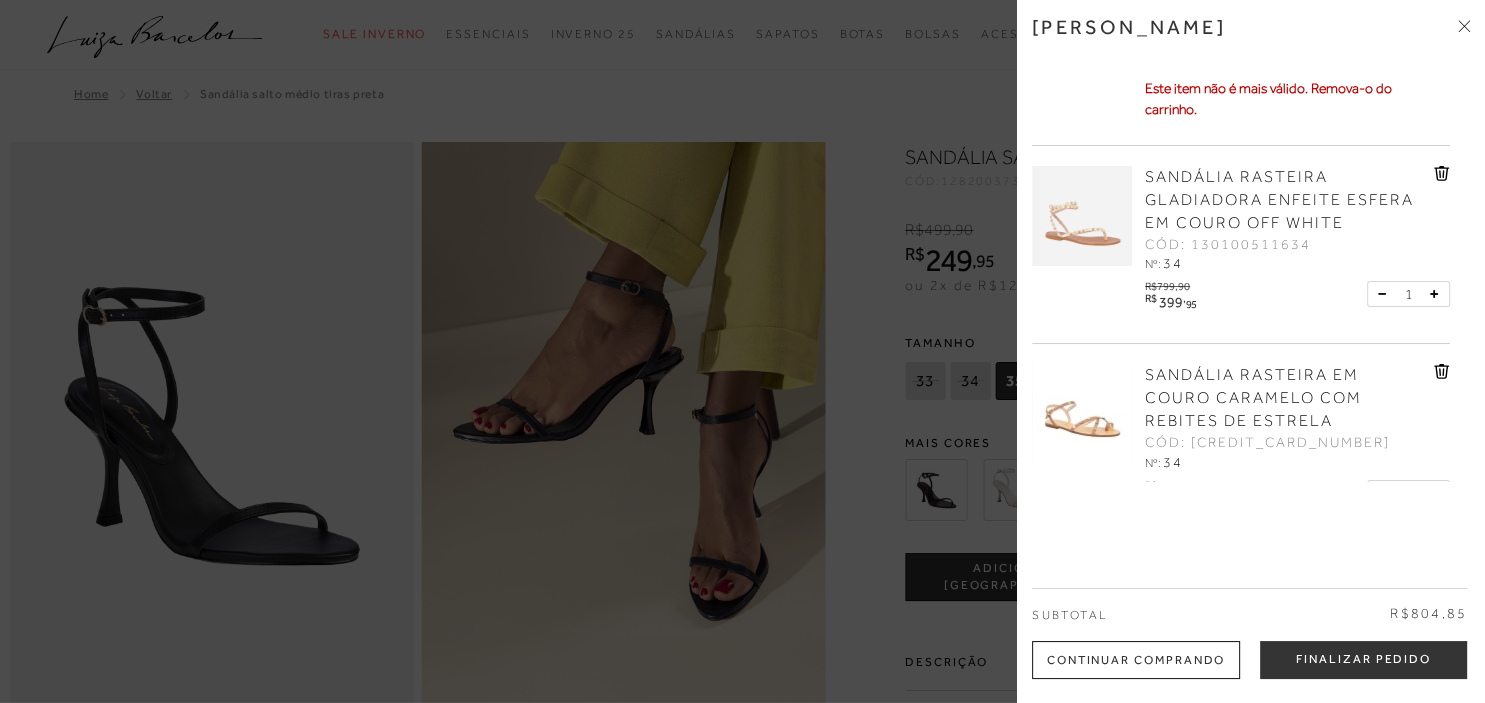 scroll, scrollTop: 204, scrollLeft: 0, axis: vertical 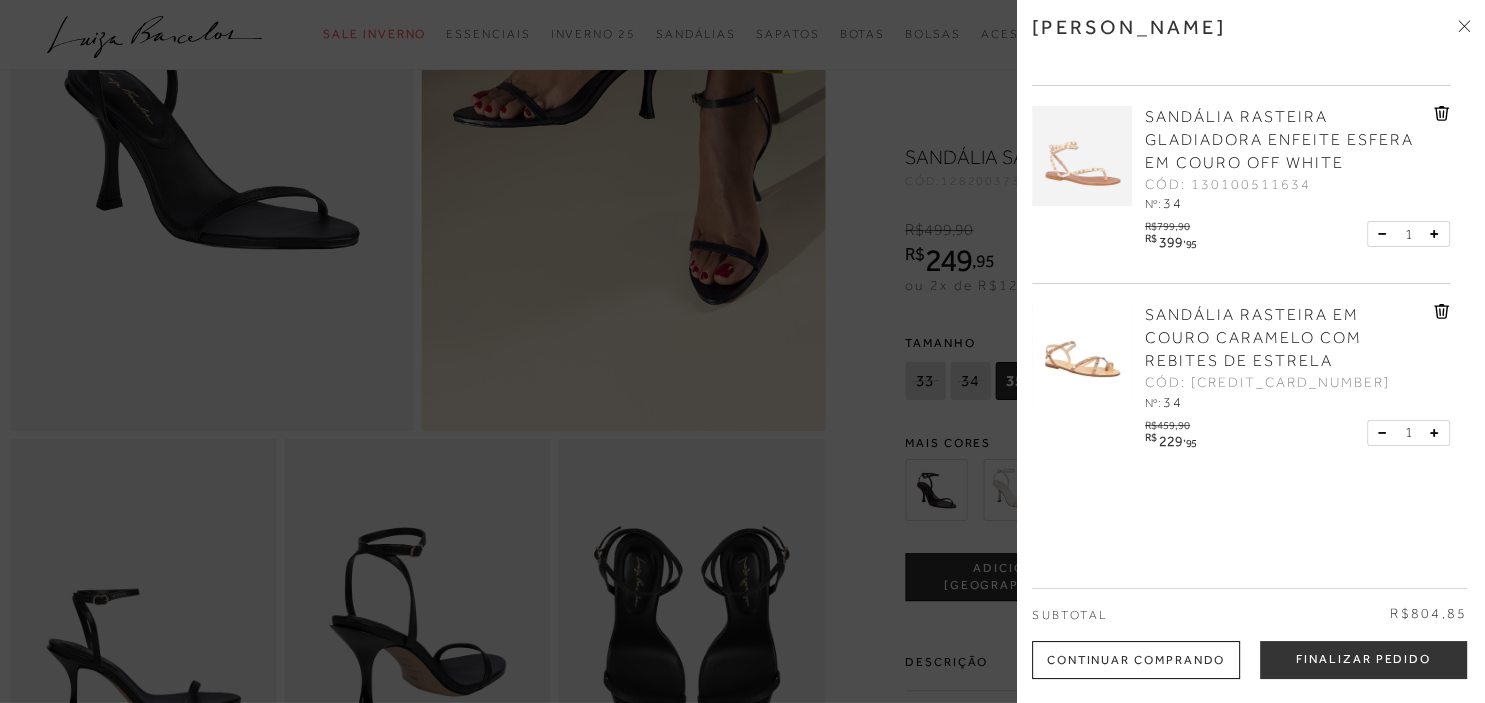 click at bounding box center (742, 351) 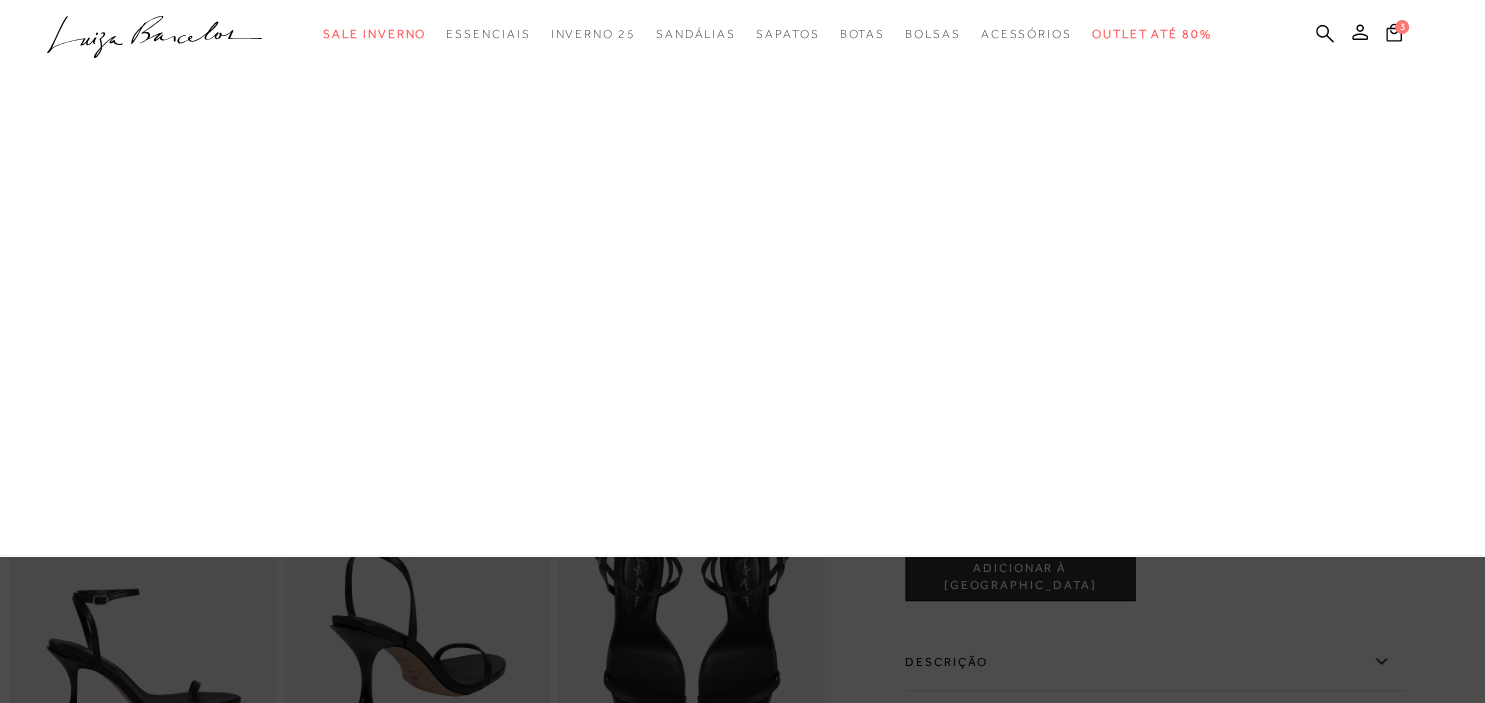 click on "Bolsas" at bounding box center [0, 0] 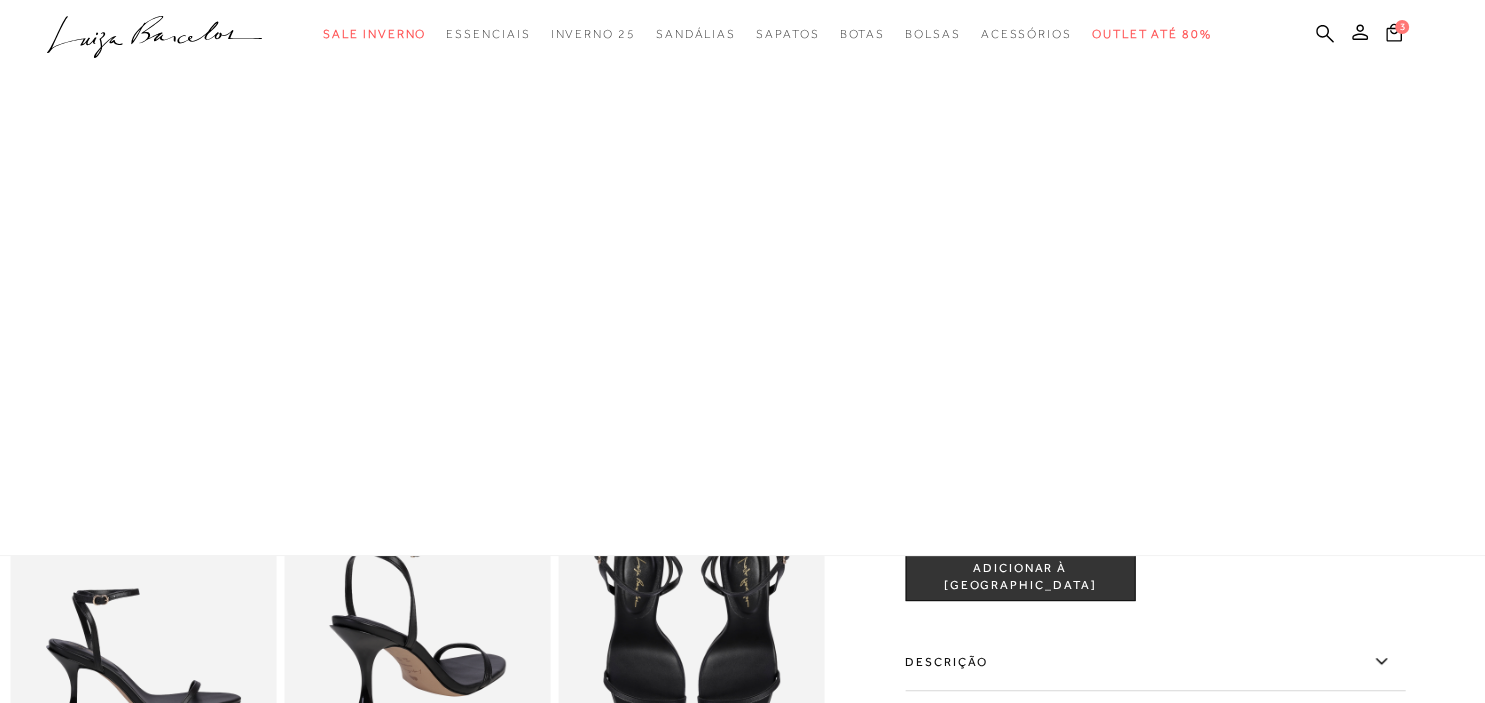 scroll, scrollTop: 0, scrollLeft: 0, axis: both 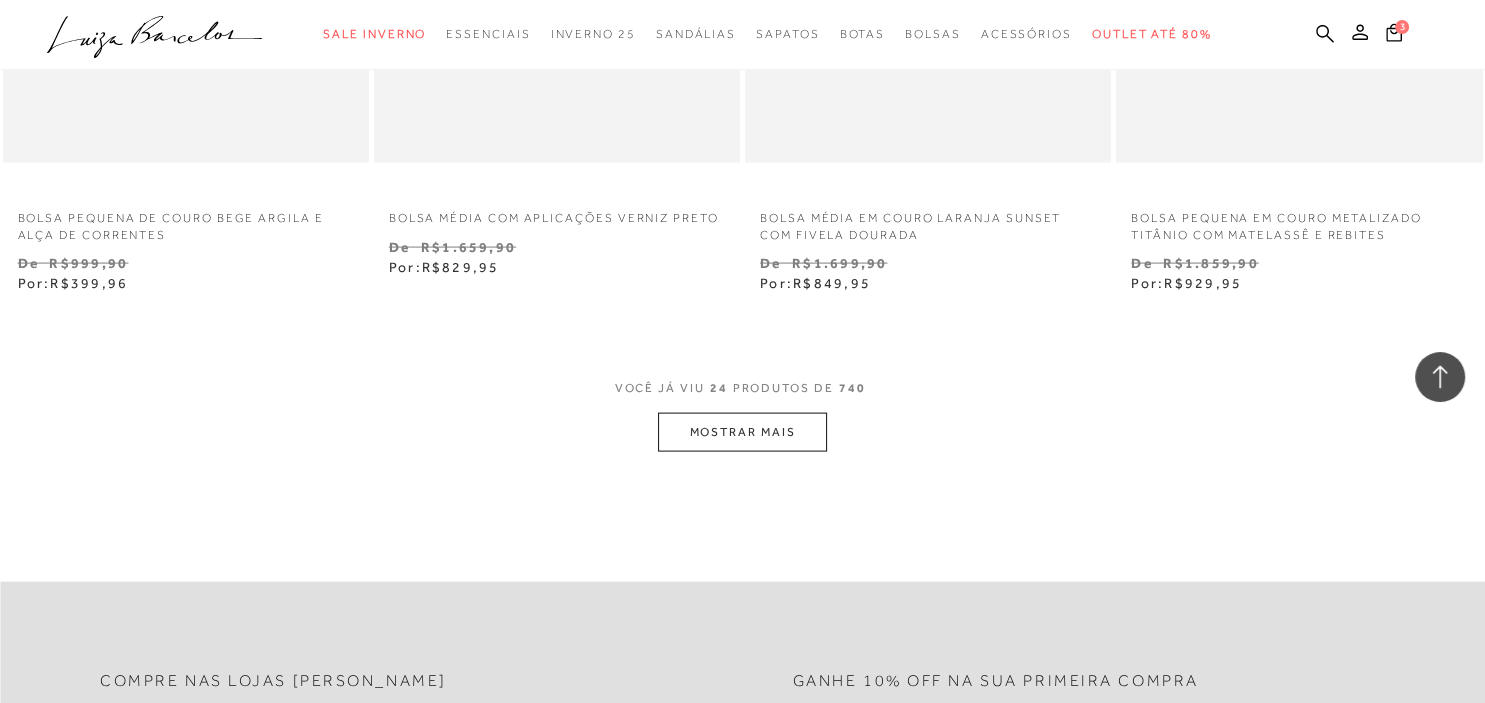 click on "MOSTRAR MAIS" at bounding box center [742, 432] 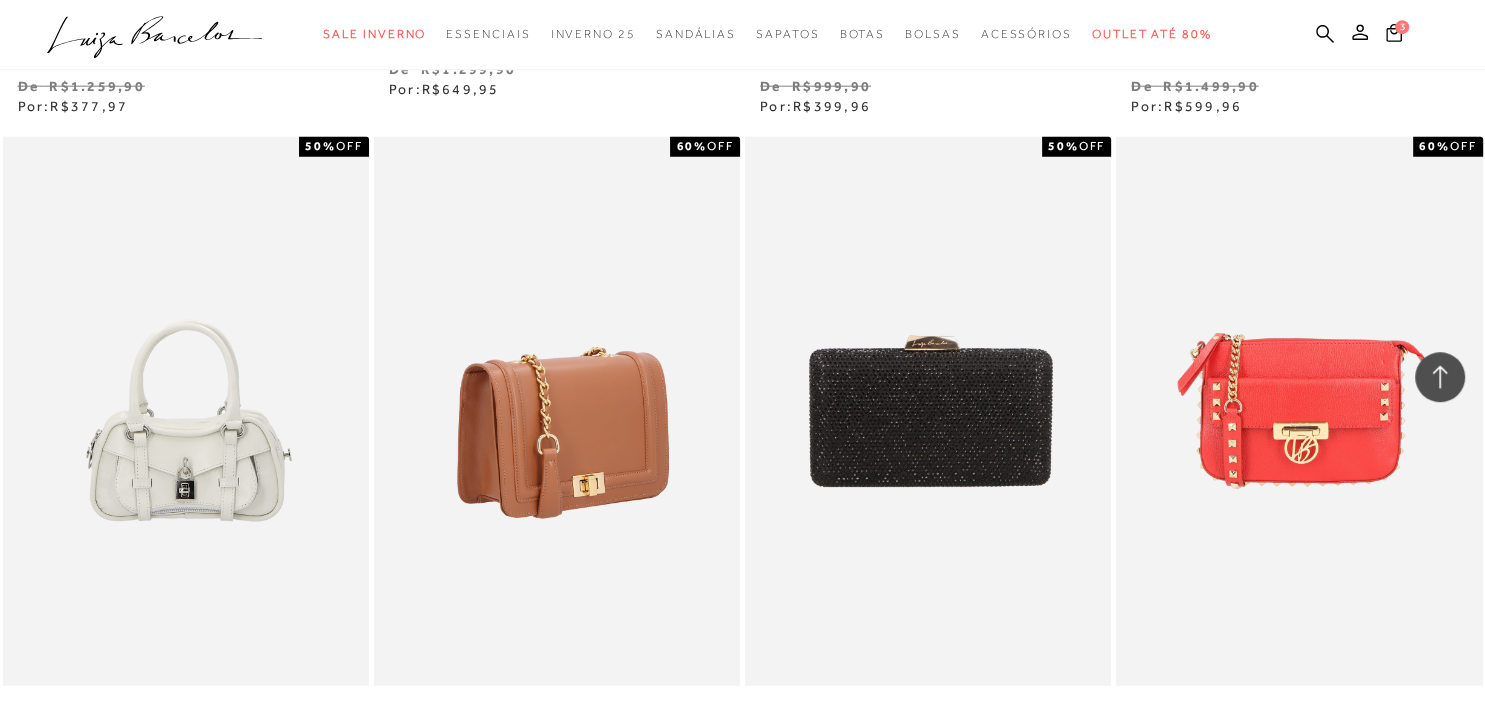 scroll, scrollTop: 5068, scrollLeft: 0, axis: vertical 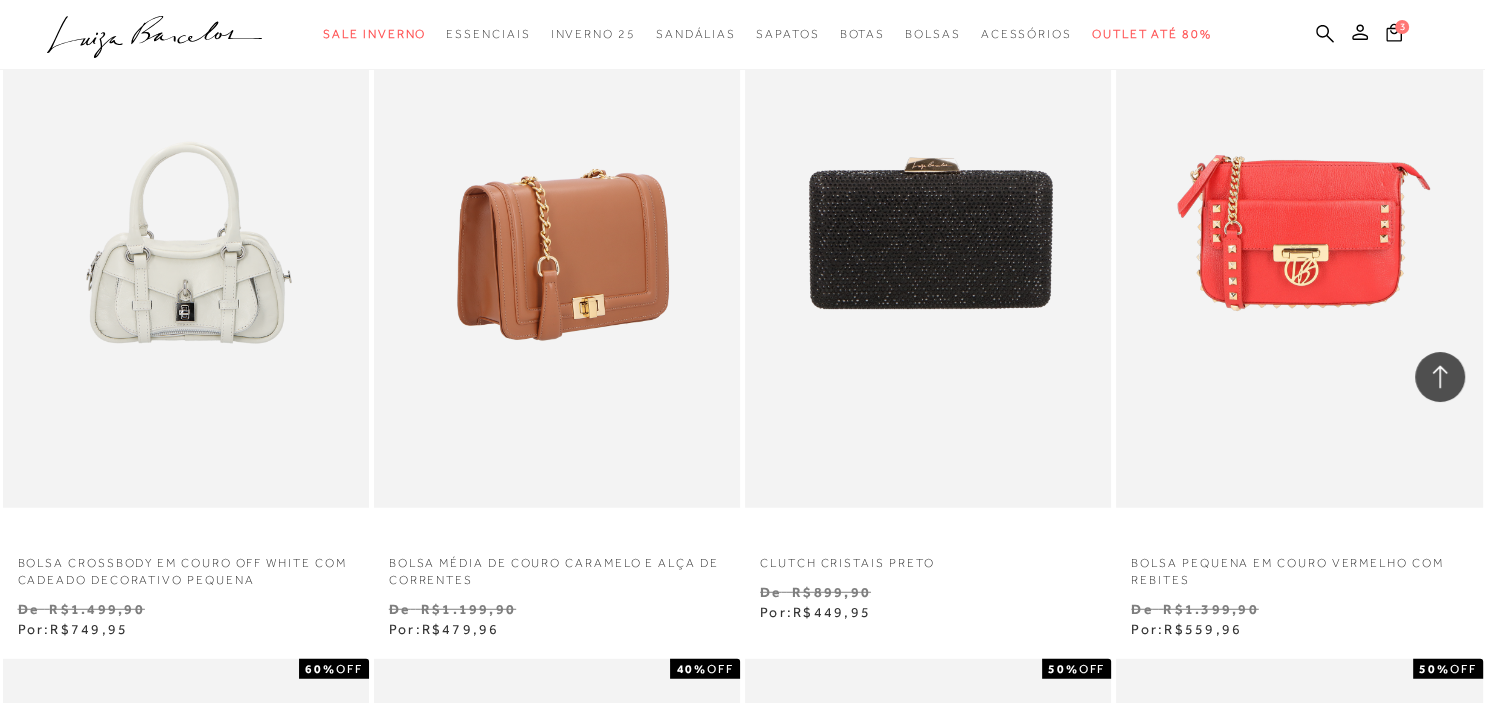 click at bounding box center [558, 233] 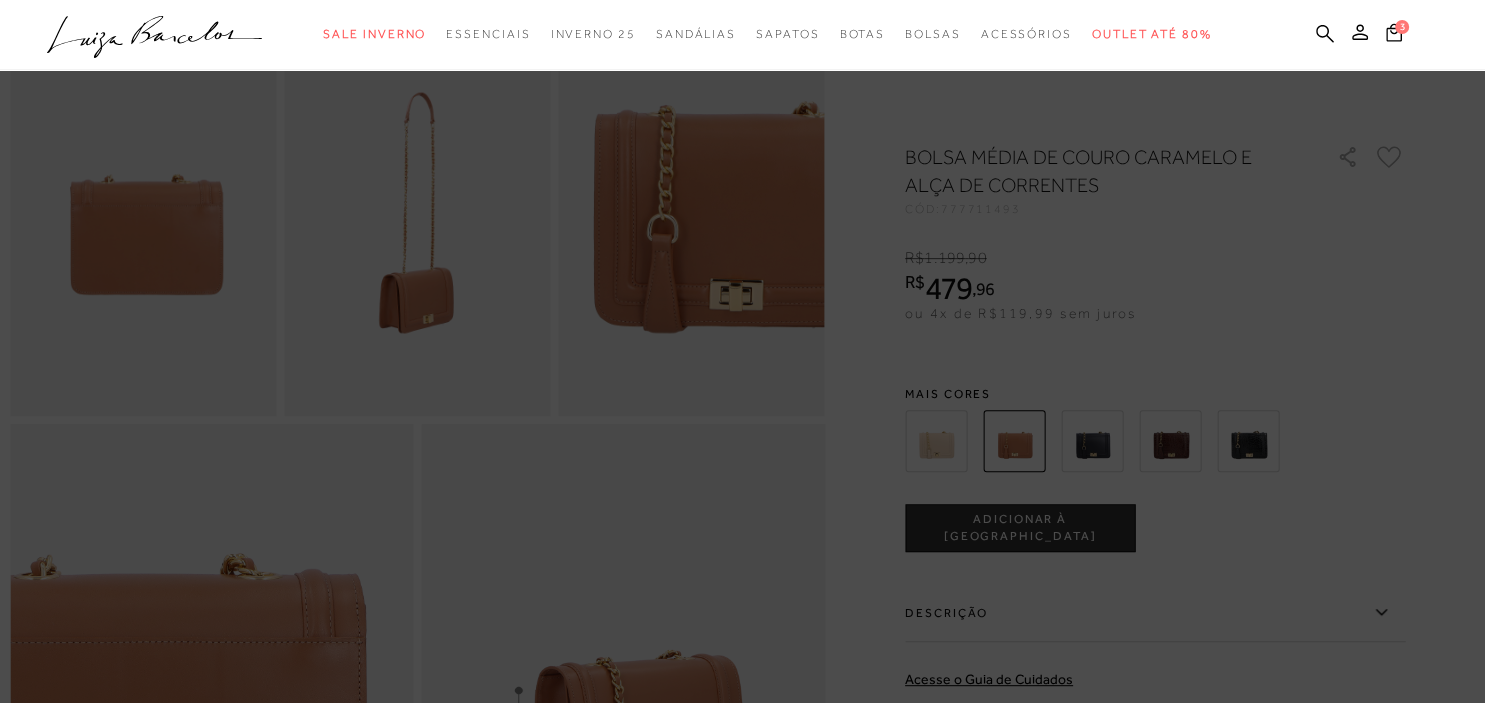 scroll, scrollTop: 422, scrollLeft: 0, axis: vertical 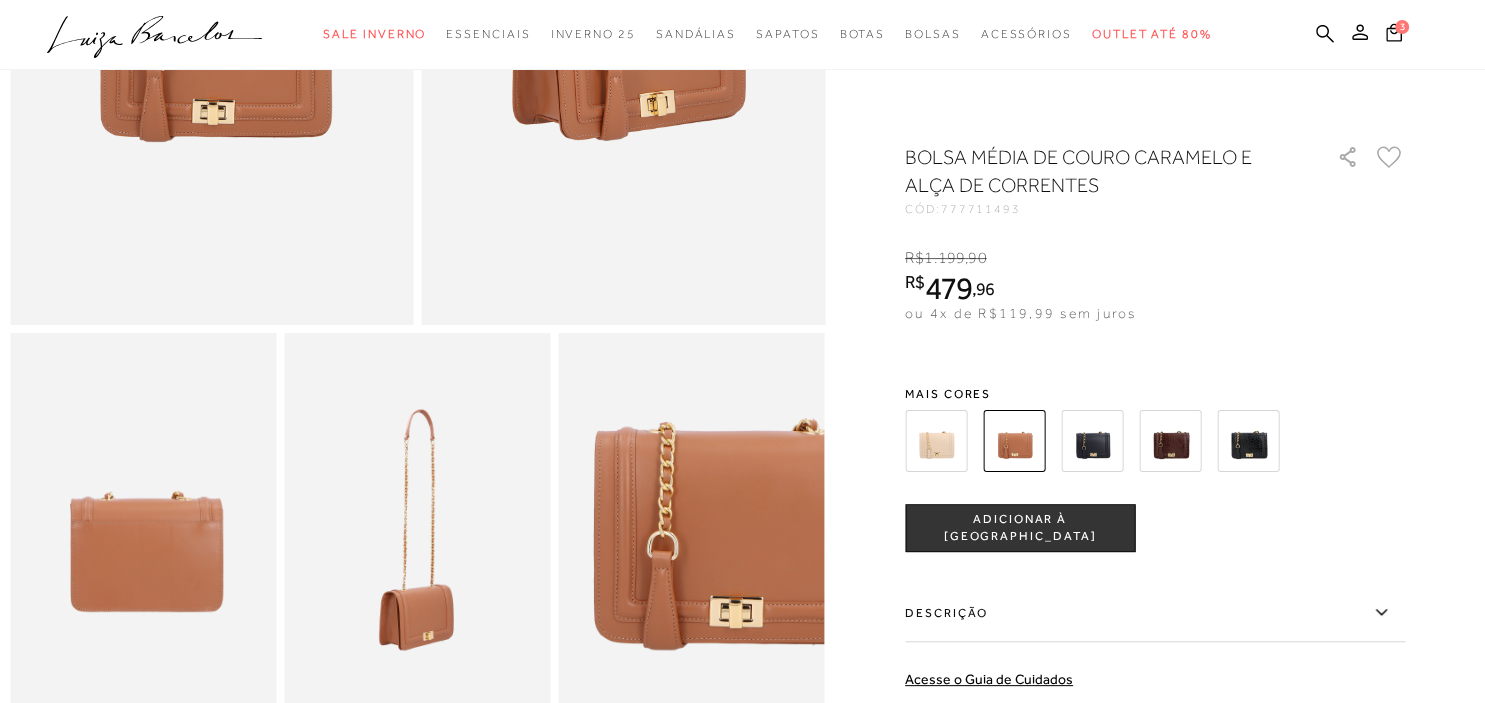 click on "ADICIONAR À [GEOGRAPHIC_DATA]" at bounding box center [1020, 528] 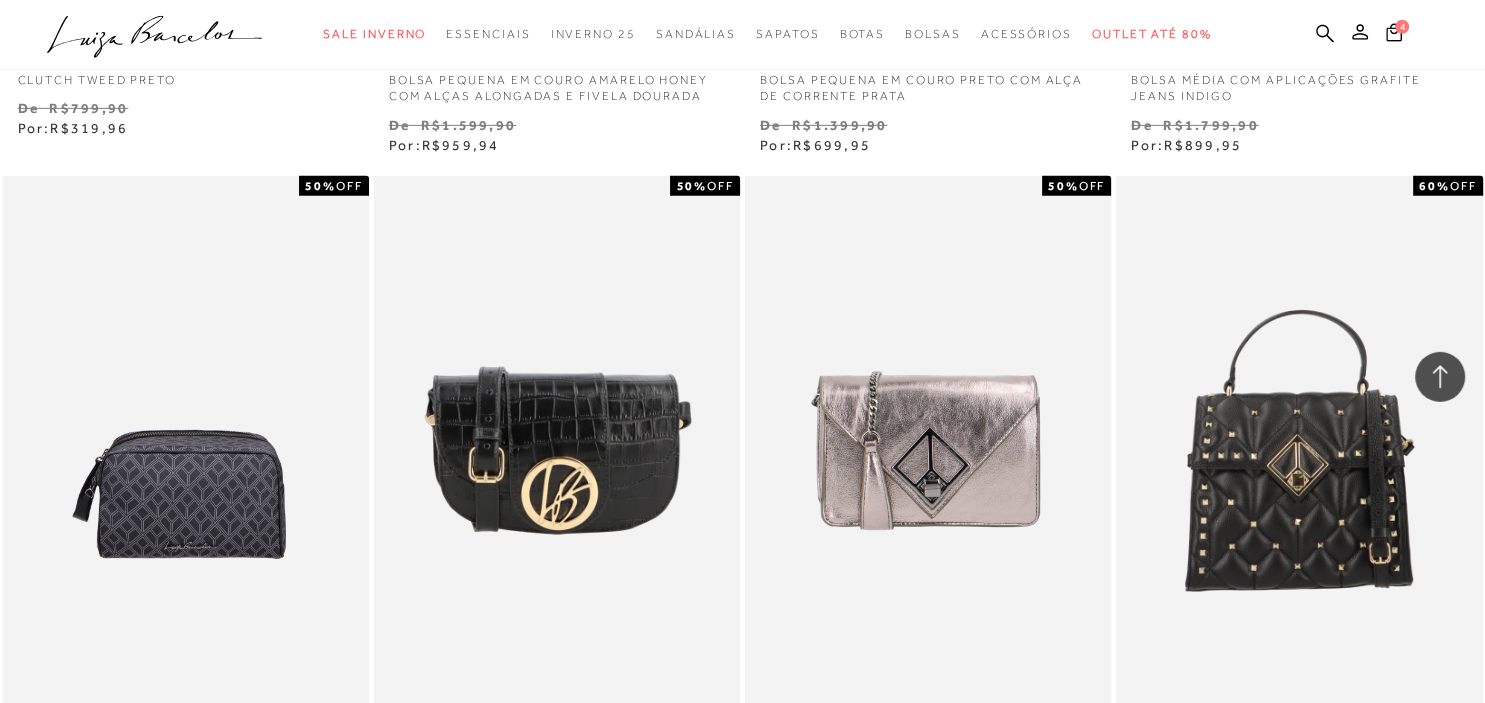 scroll, scrollTop: 6440, scrollLeft: 0, axis: vertical 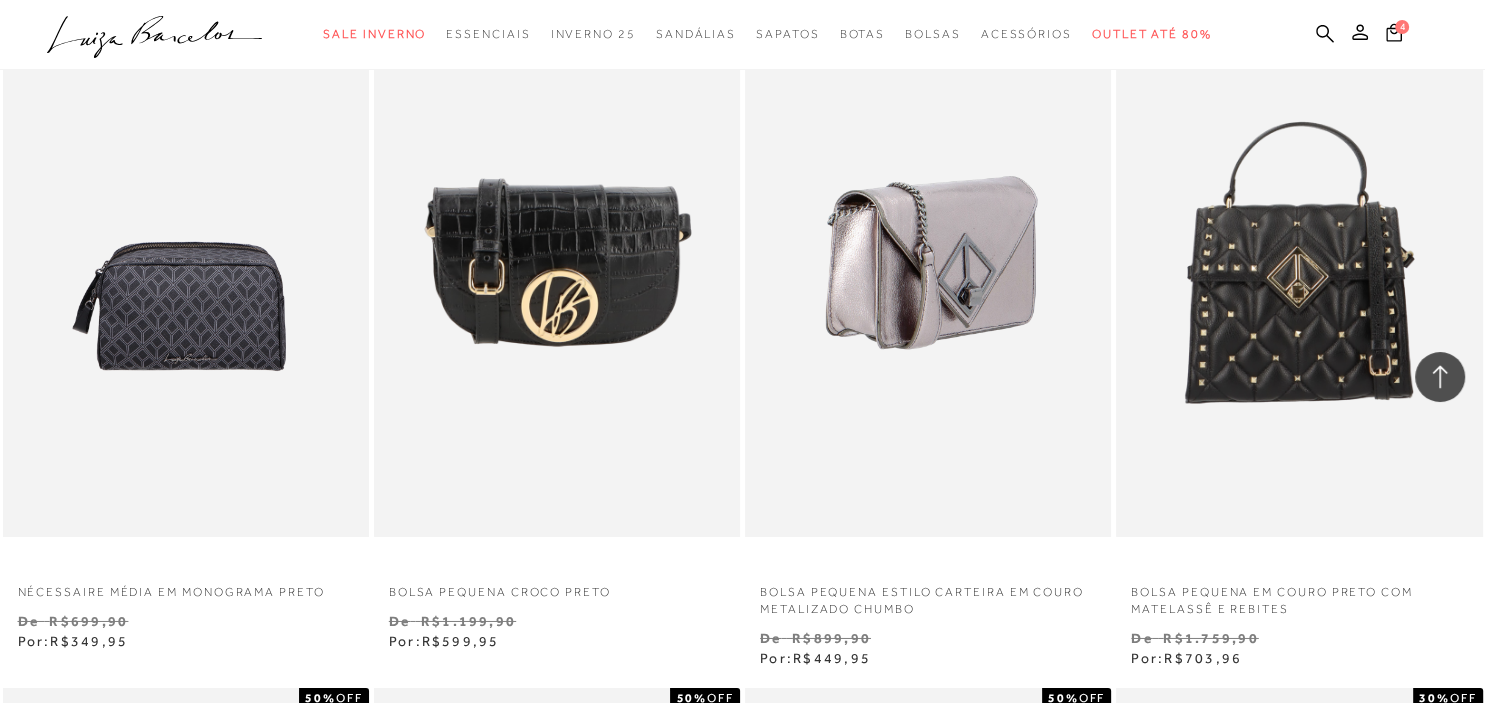 click at bounding box center [929, 262] 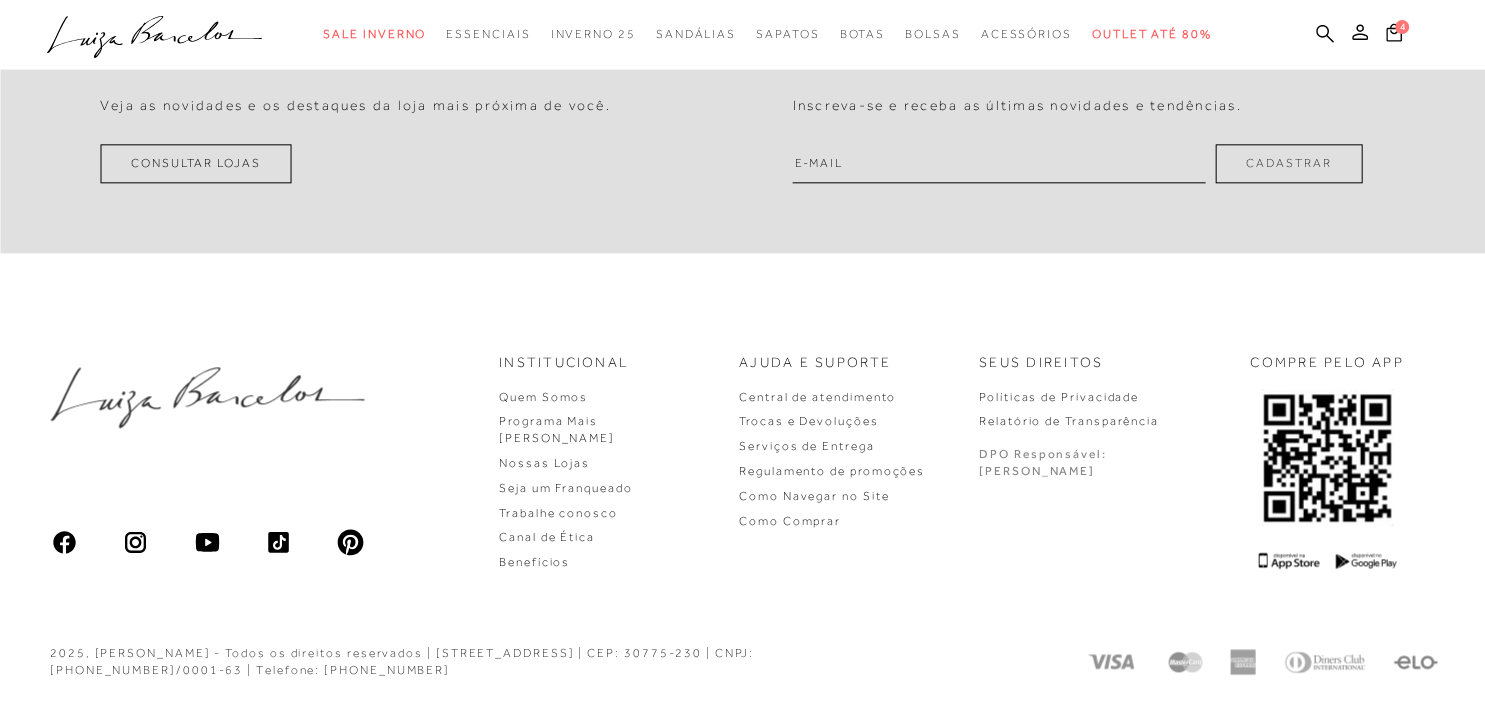scroll, scrollTop: 0, scrollLeft: 0, axis: both 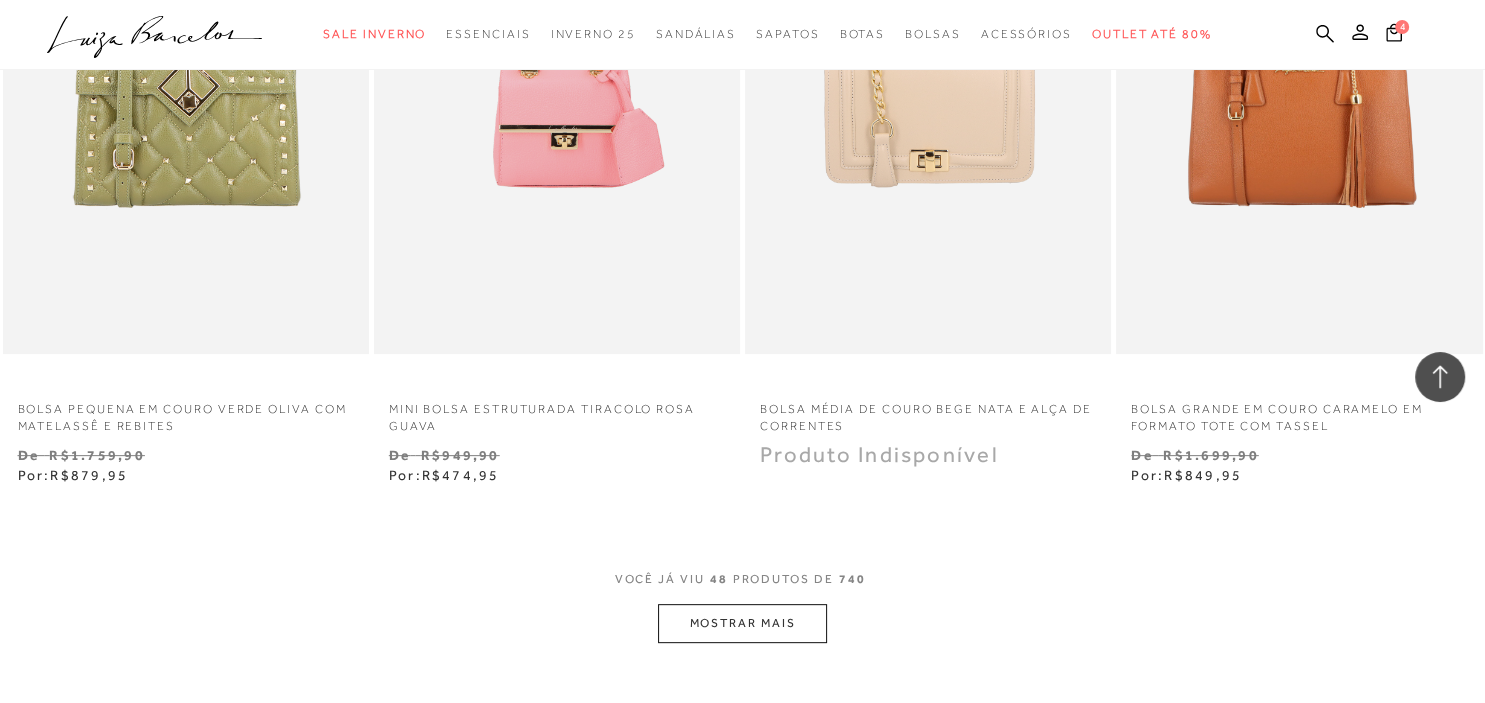 click on "MOSTRAR MAIS" at bounding box center (742, 623) 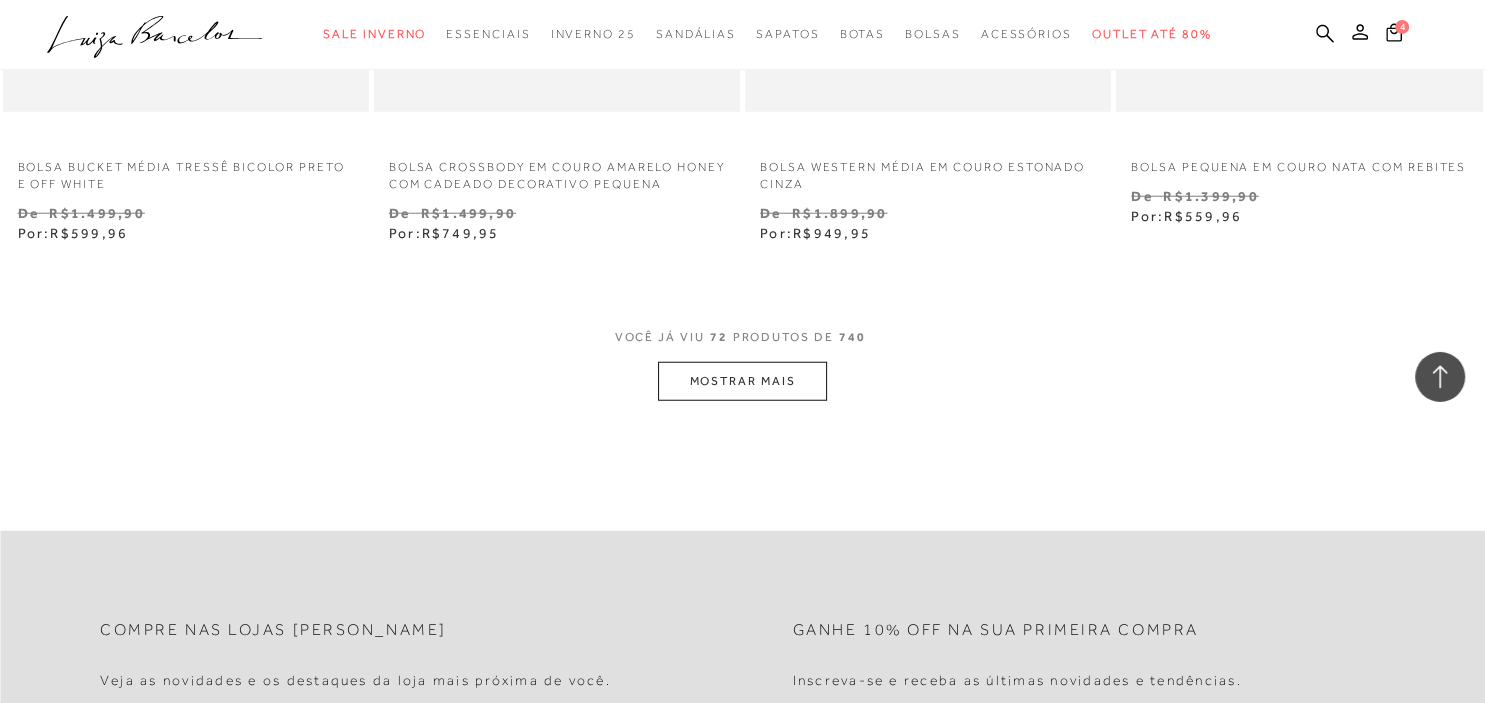 scroll, scrollTop: 12564, scrollLeft: 0, axis: vertical 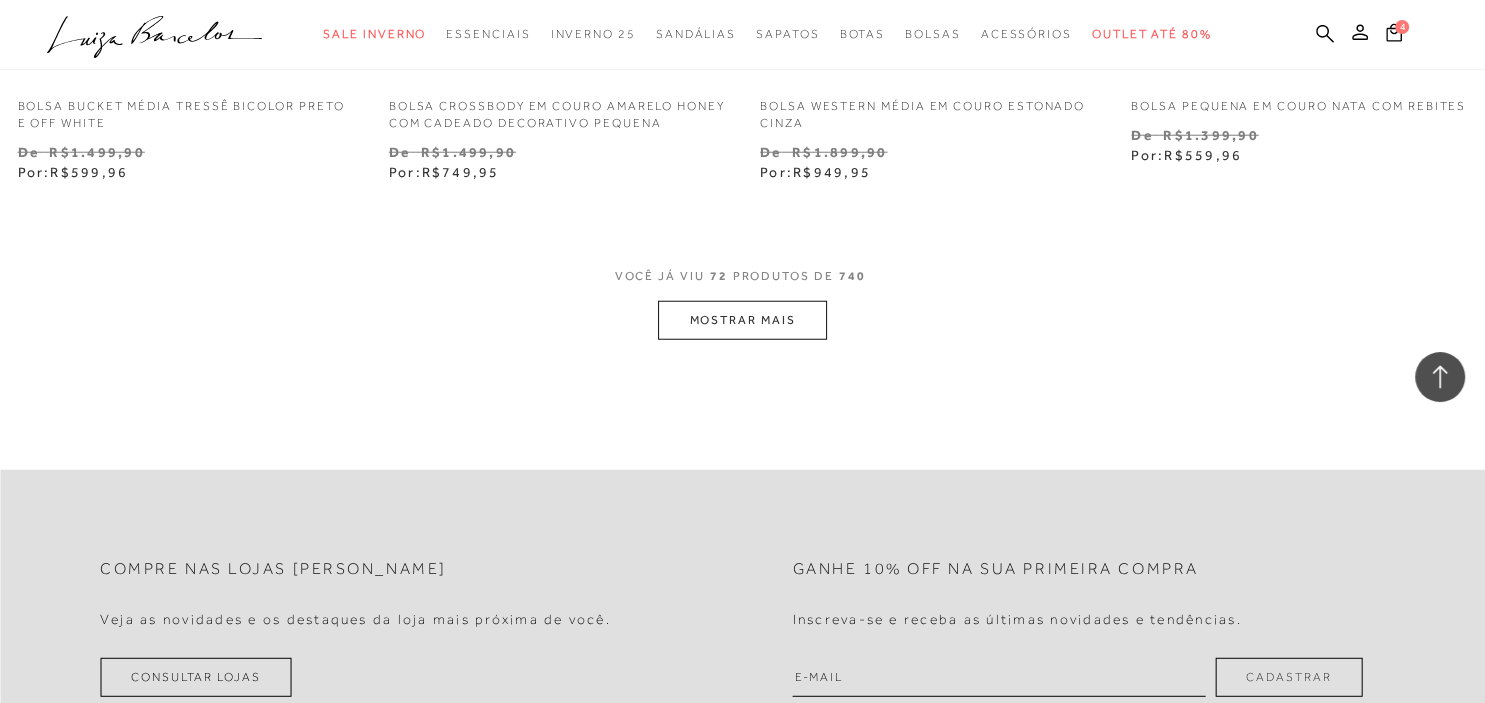 click on "MOSTRAR MAIS" at bounding box center [742, 320] 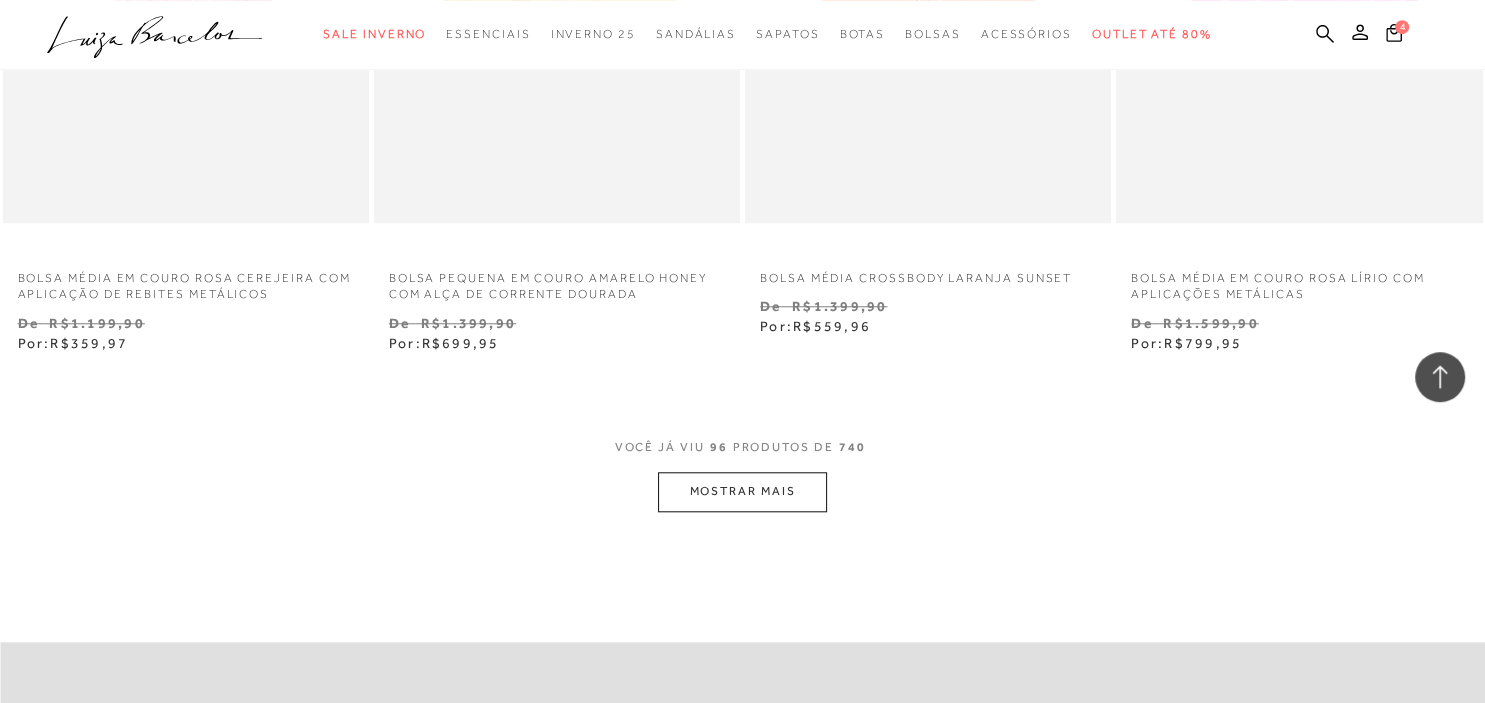 scroll, scrollTop: 16788, scrollLeft: 0, axis: vertical 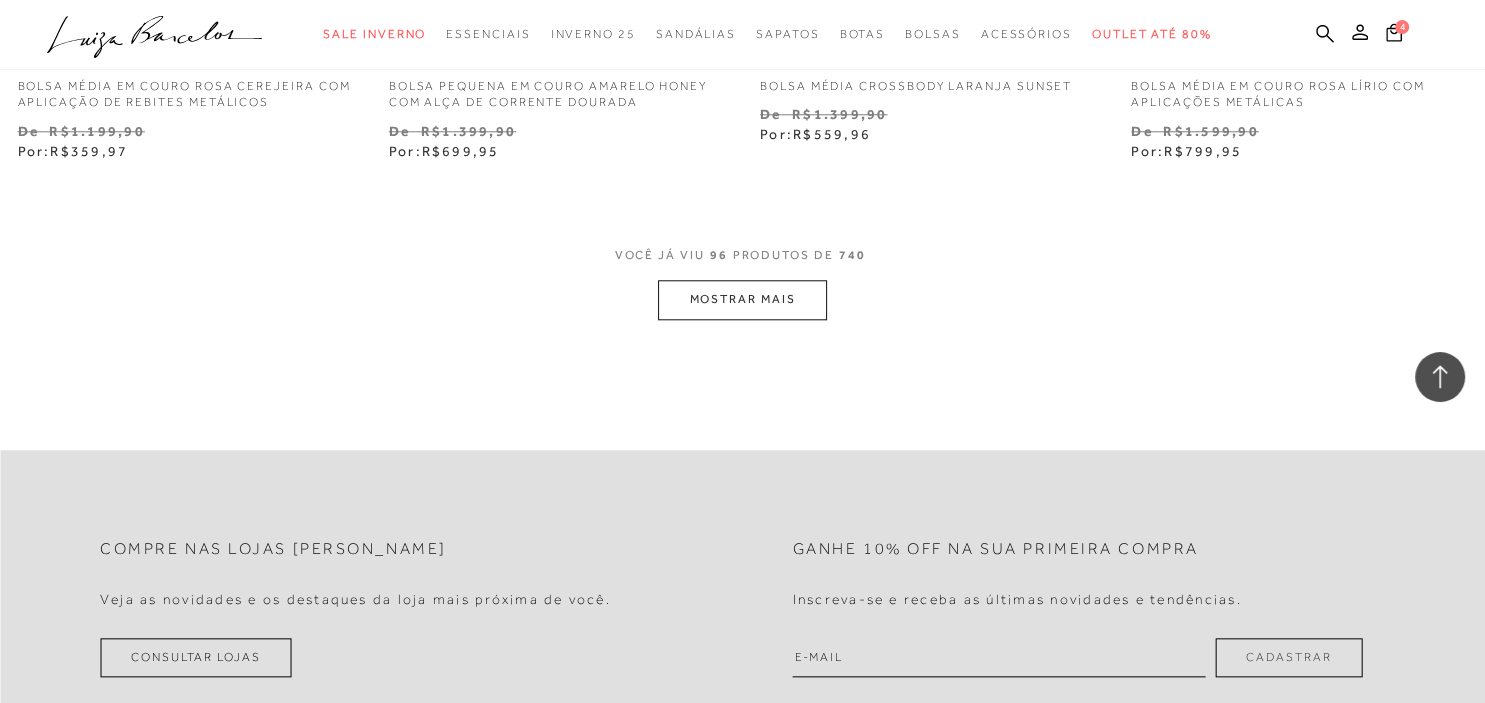 click on "MOSTRAR MAIS" at bounding box center (742, 299) 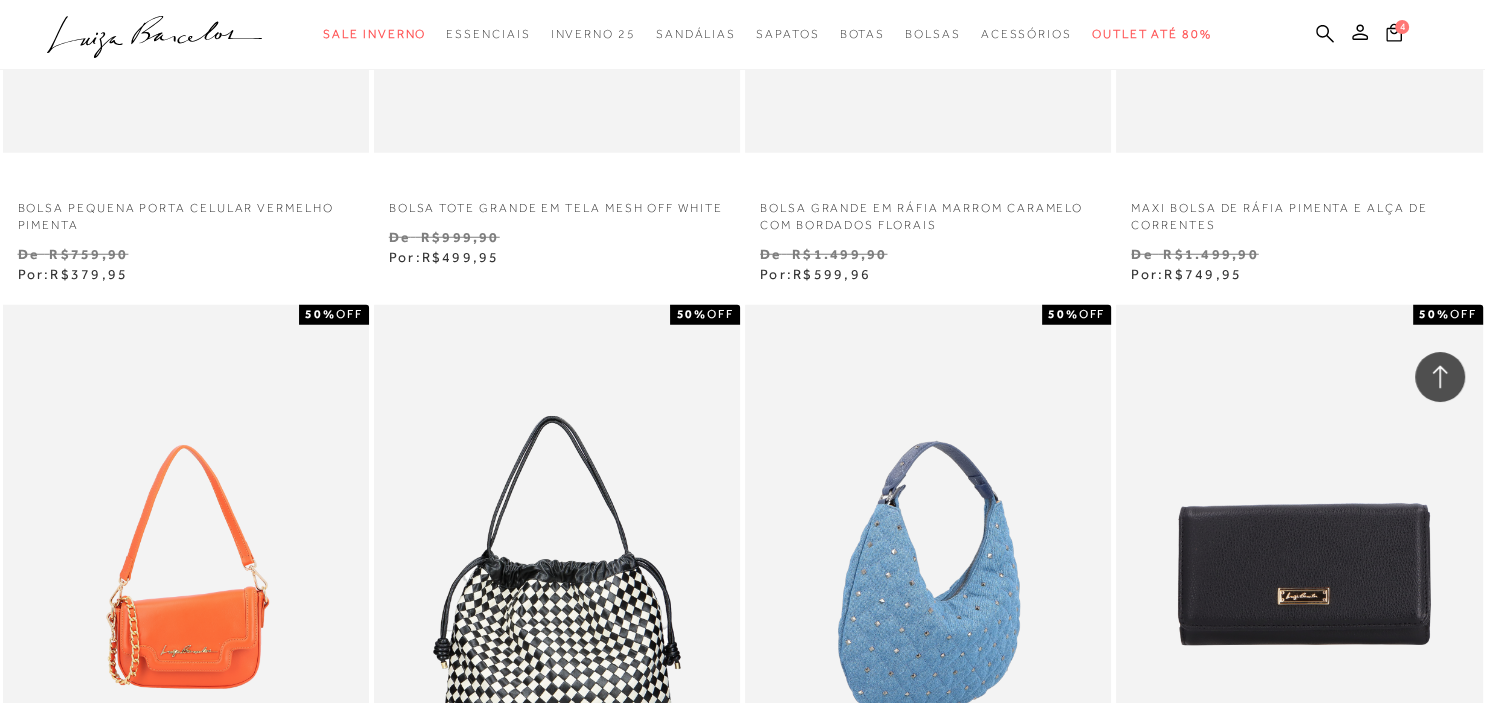 scroll, scrollTop: 20801, scrollLeft: 0, axis: vertical 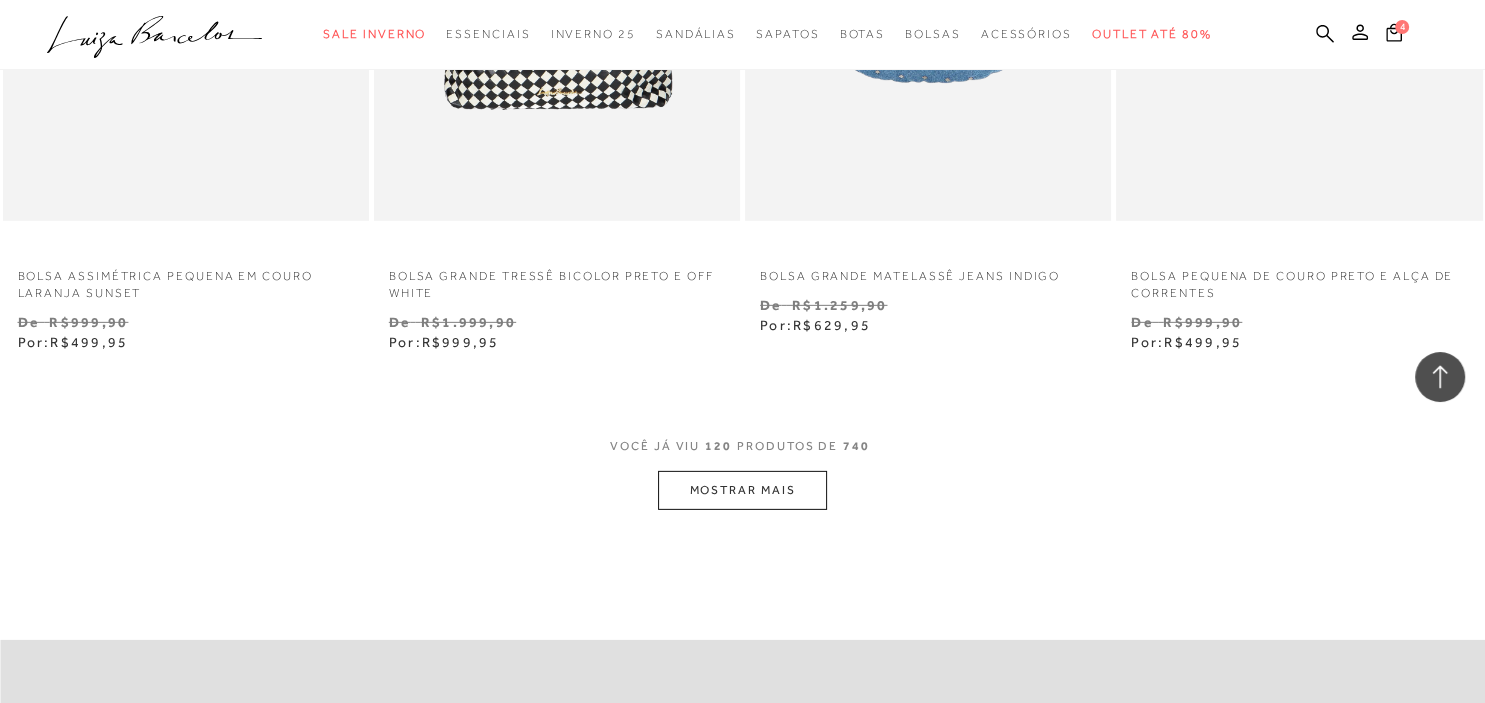 click on "MOSTRAR MAIS" at bounding box center (742, 490) 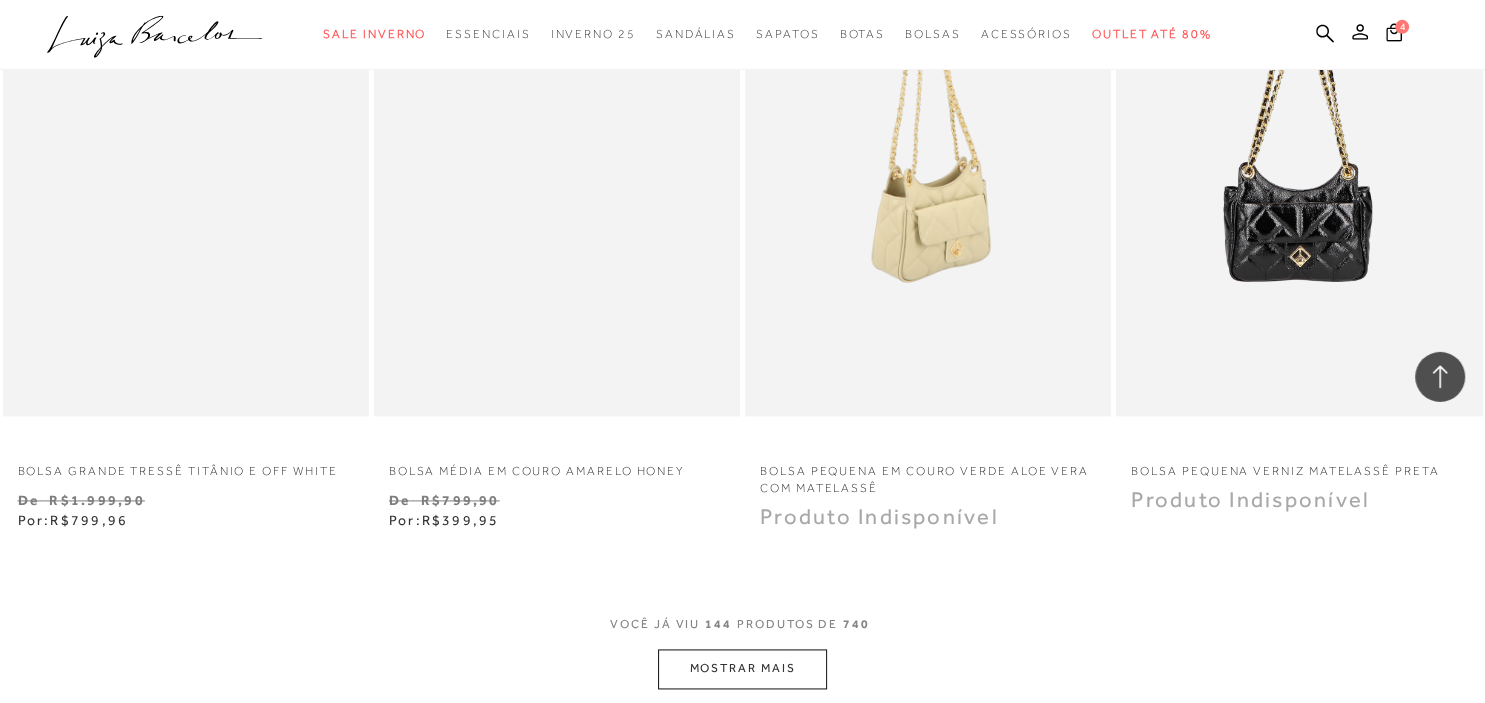 scroll, scrollTop: 25131, scrollLeft: 0, axis: vertical 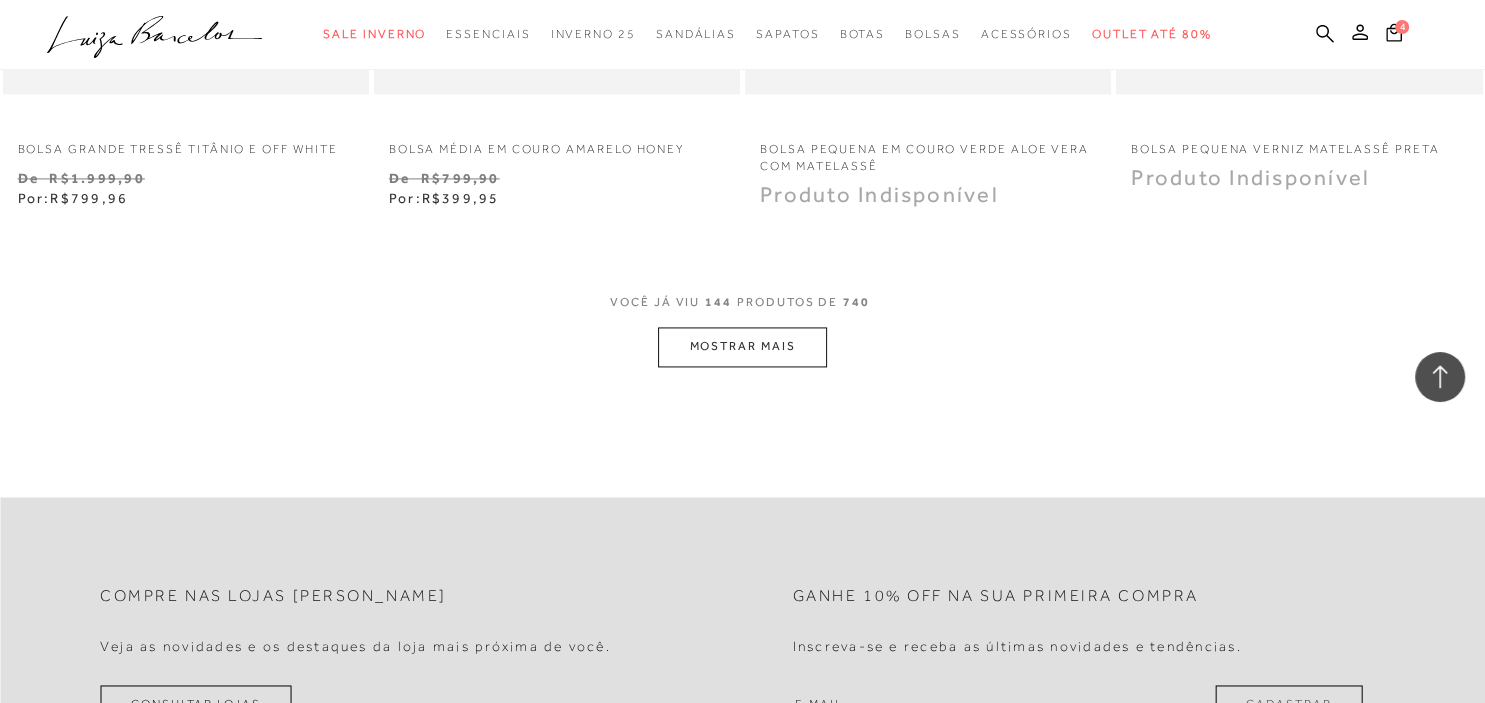click on "MOSTRAR MAIS" at bounding box center (742, 346) 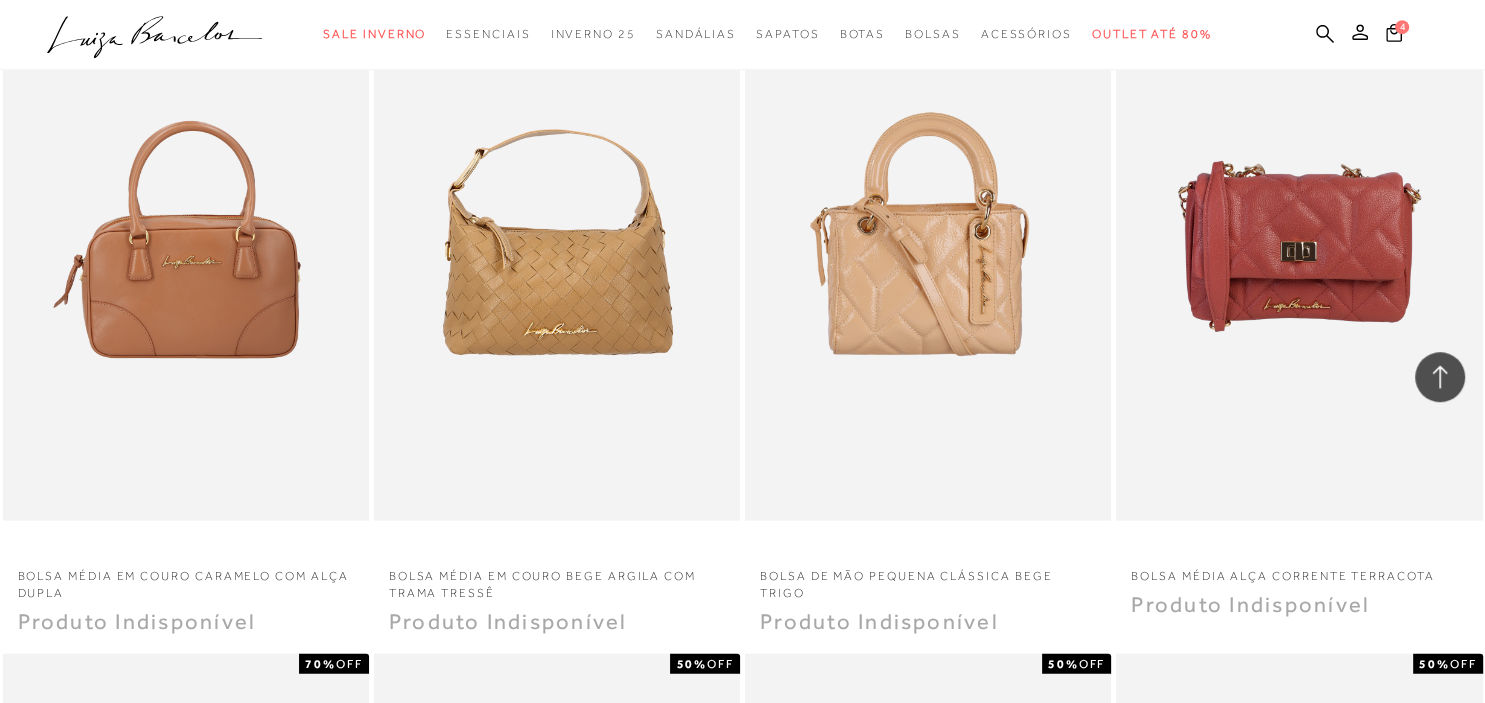 scroll, scrollTop: 26820, scrollLeft: 0, axis: vertical 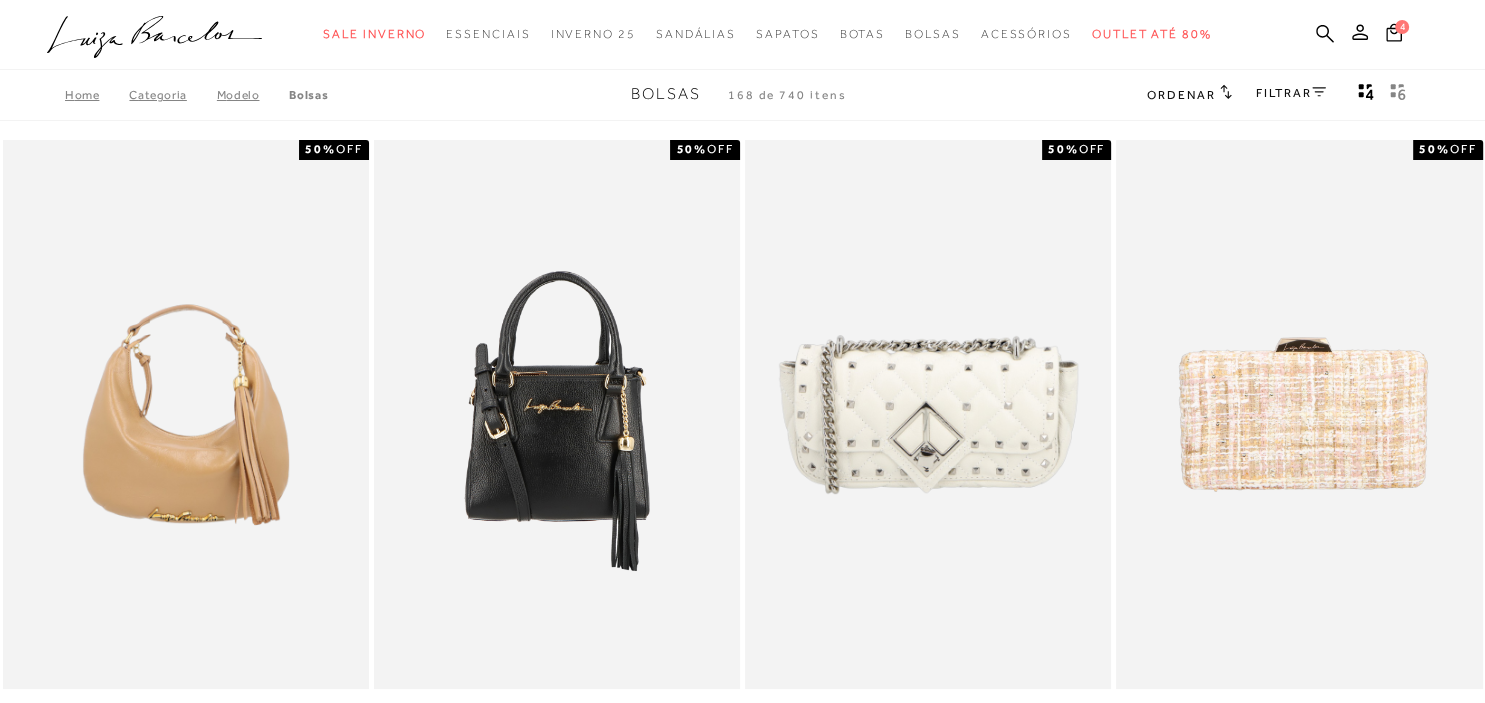 click on "Ordenar" at bounding box center (1181, 95) 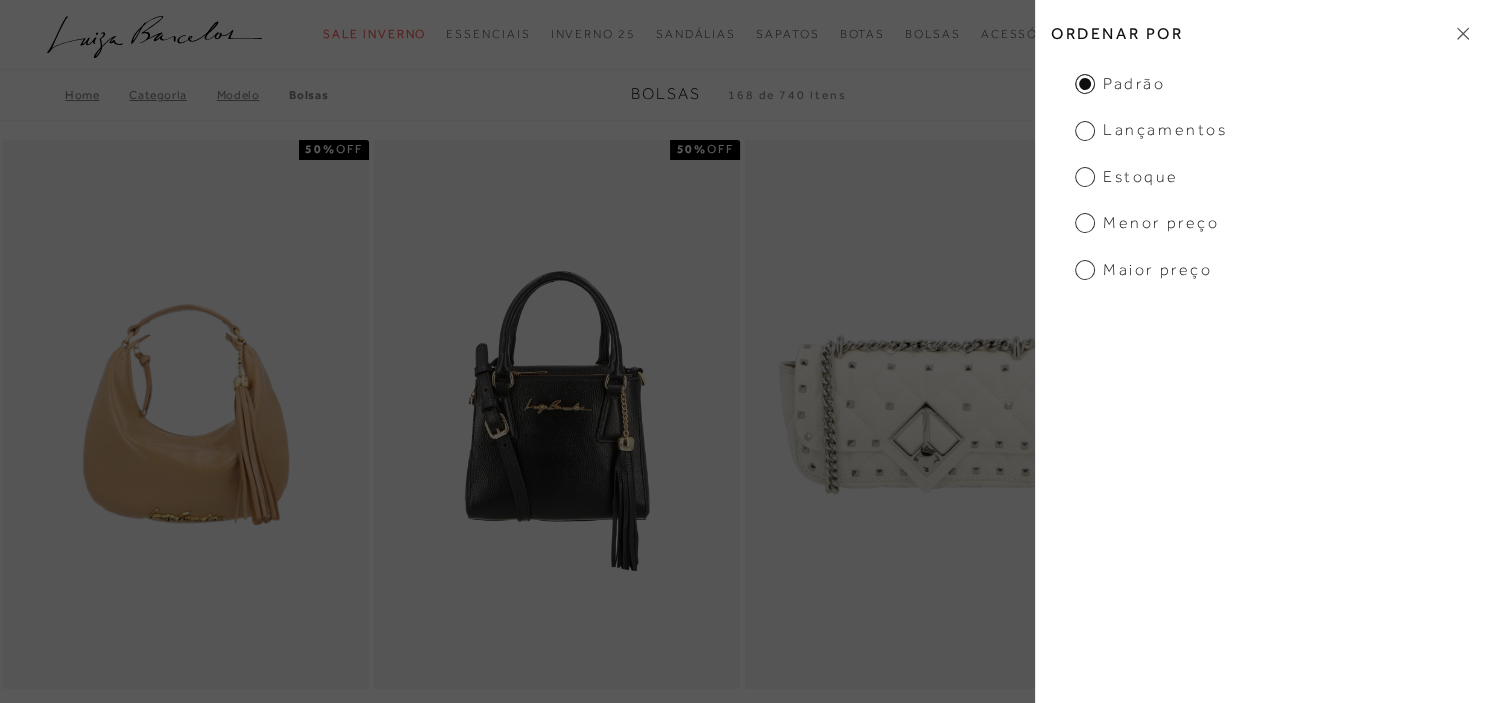 click on "Estoque" at bounding box center (1126, 177) 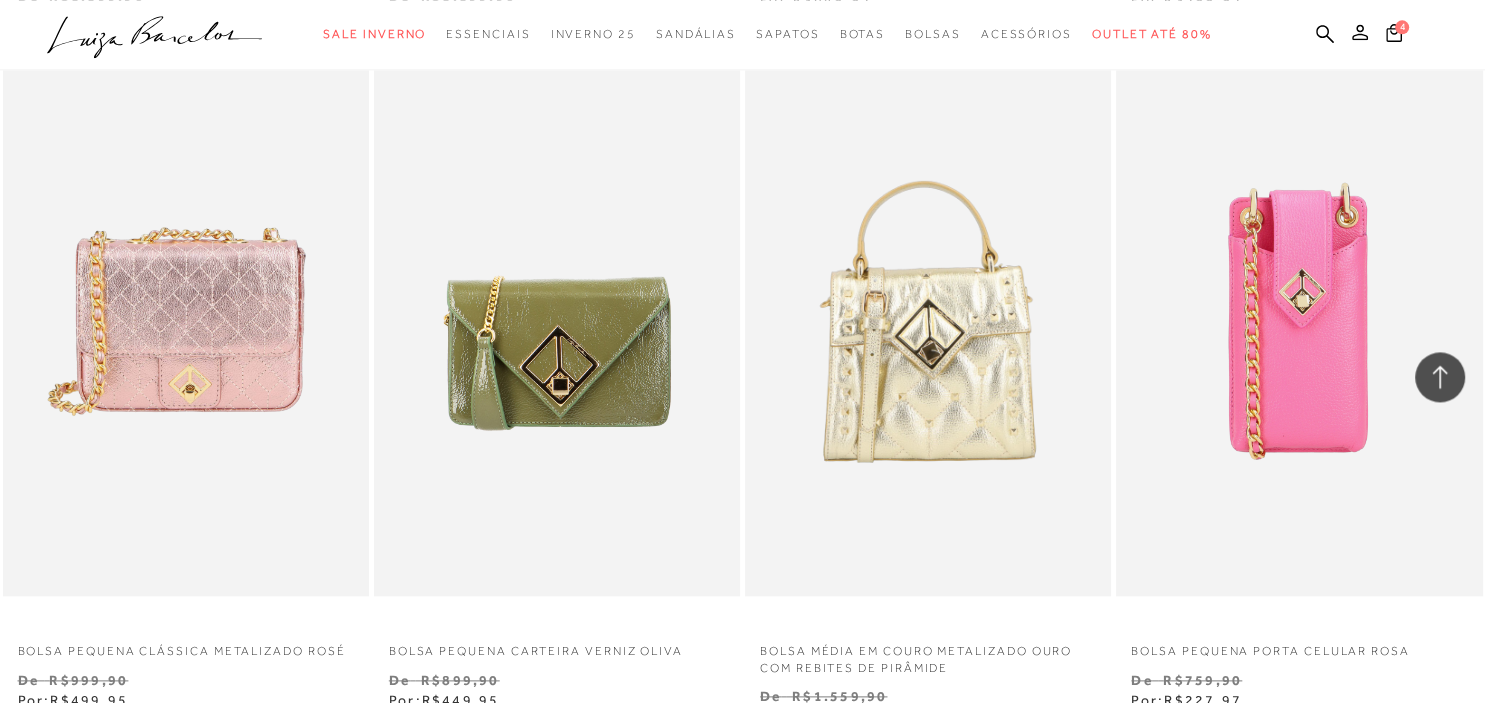 scroll, scrollTop: 2112, scrollLeft: 0, axis: vertical 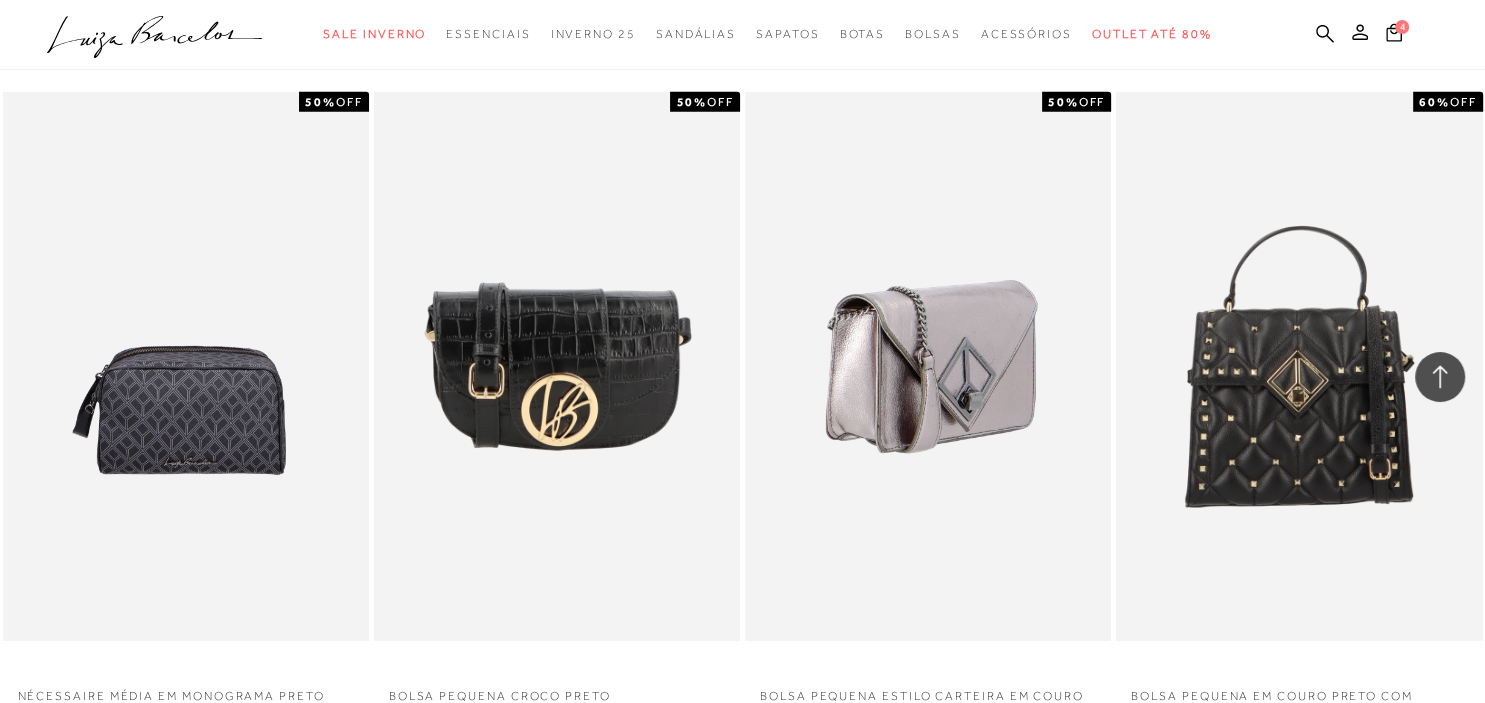 click at bounding box center (929, 366) 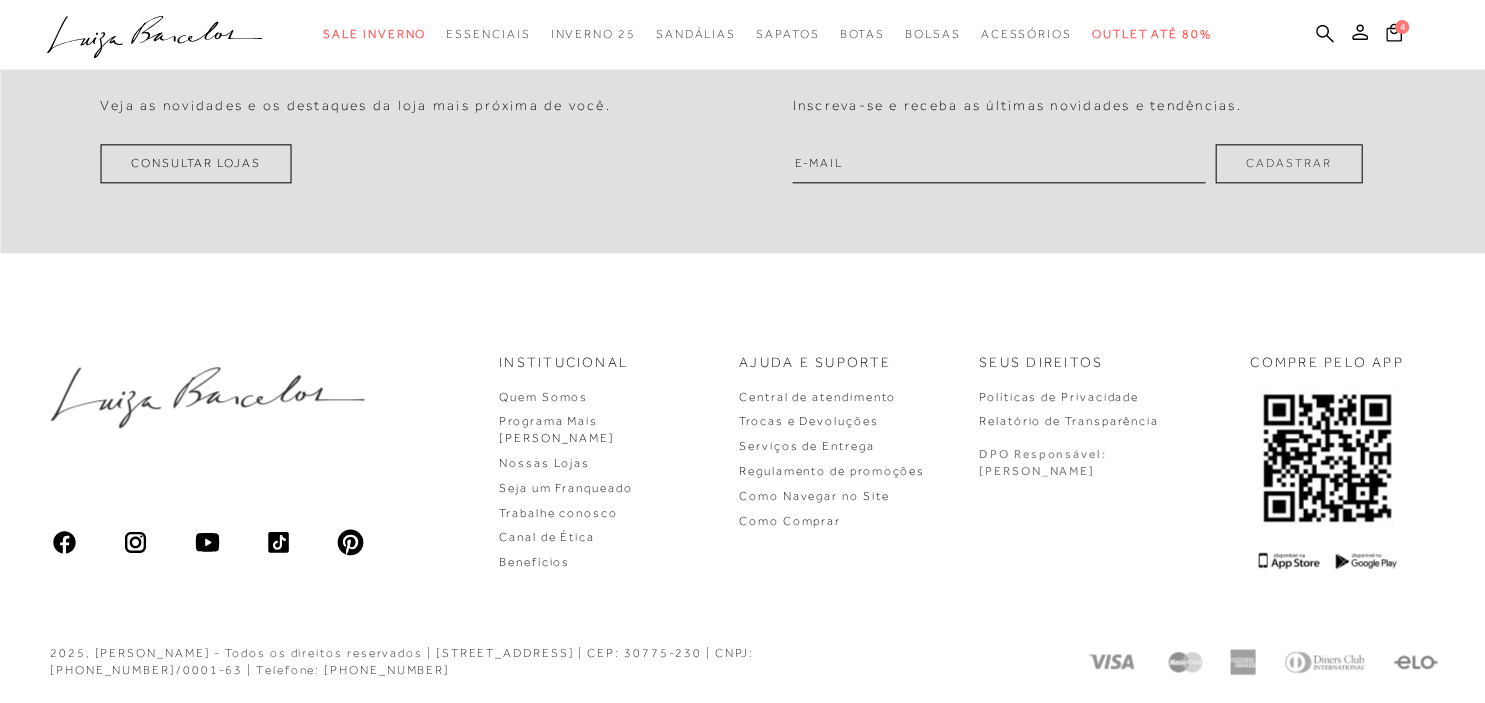 scroll, scrollTop: 0, scrollLeft: 0, axis: both 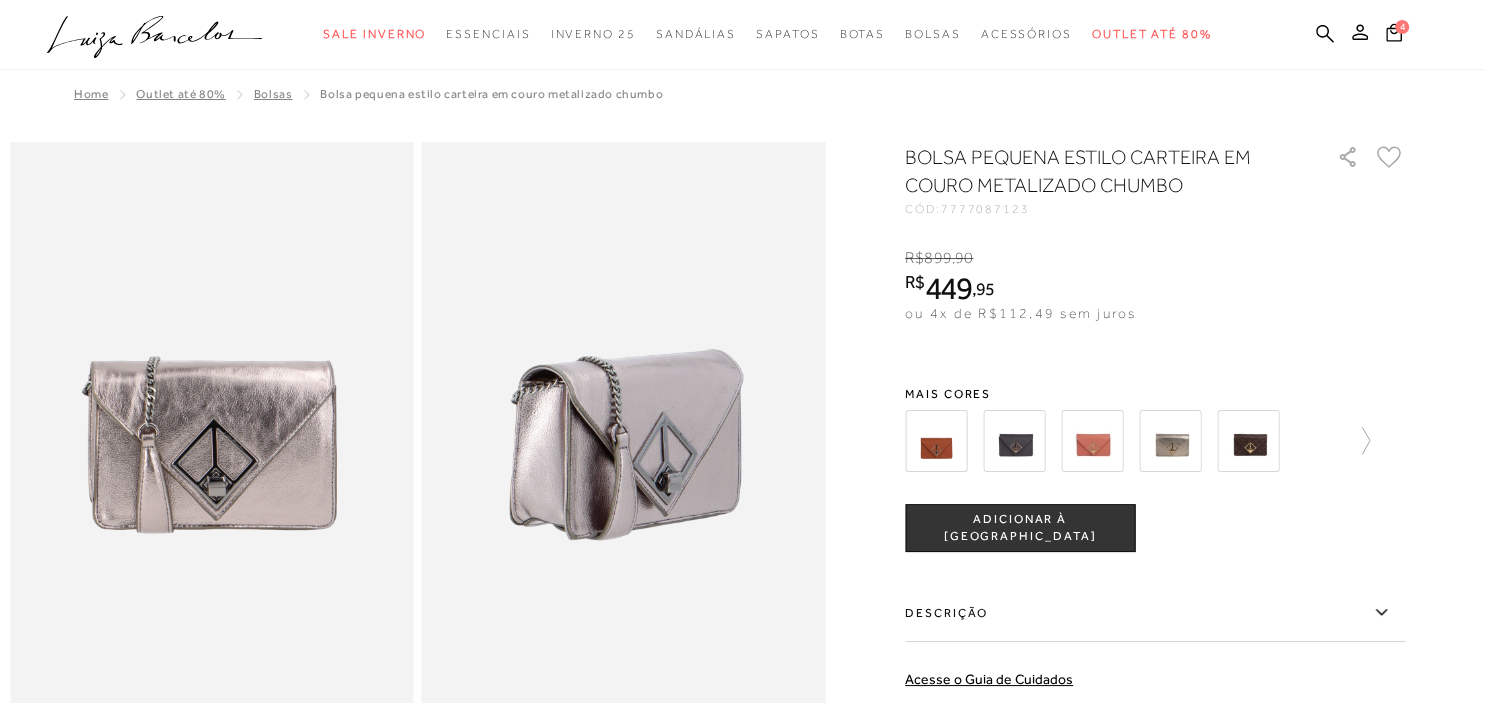 drag, startPoint x: 936, startPoint y: 444, endPoint x: 992, endPoint y: 470, distance: 61.741398 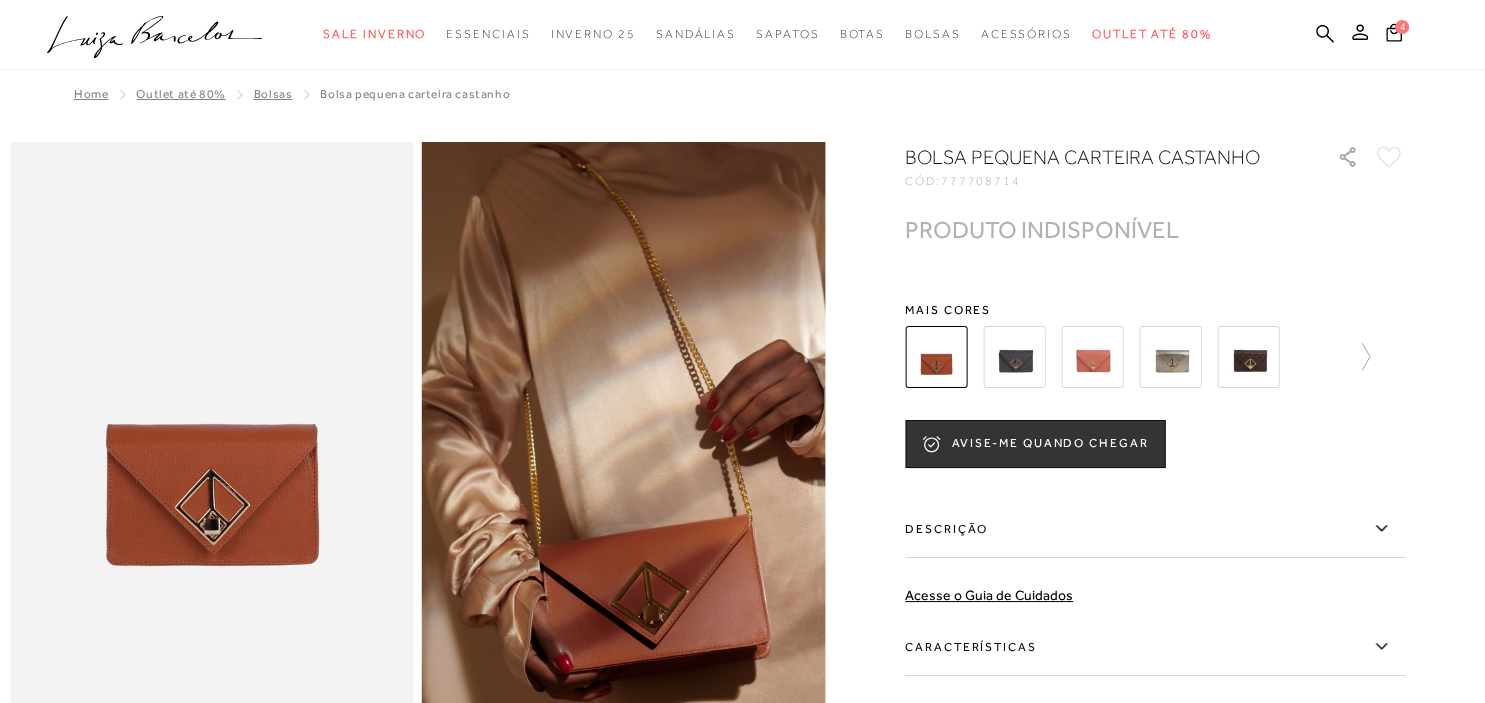 click at bounding box center [1014, 357] 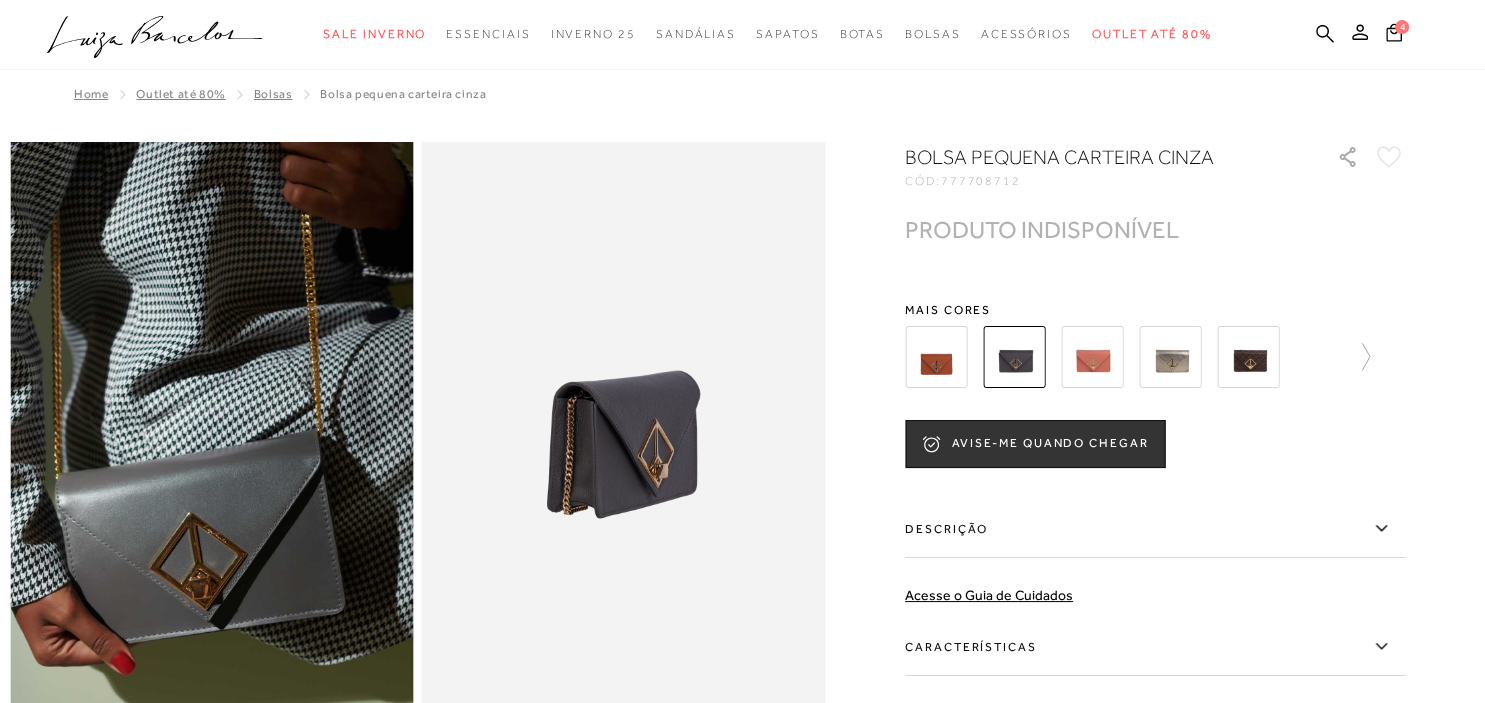 click at bounding box center [1092, 357] 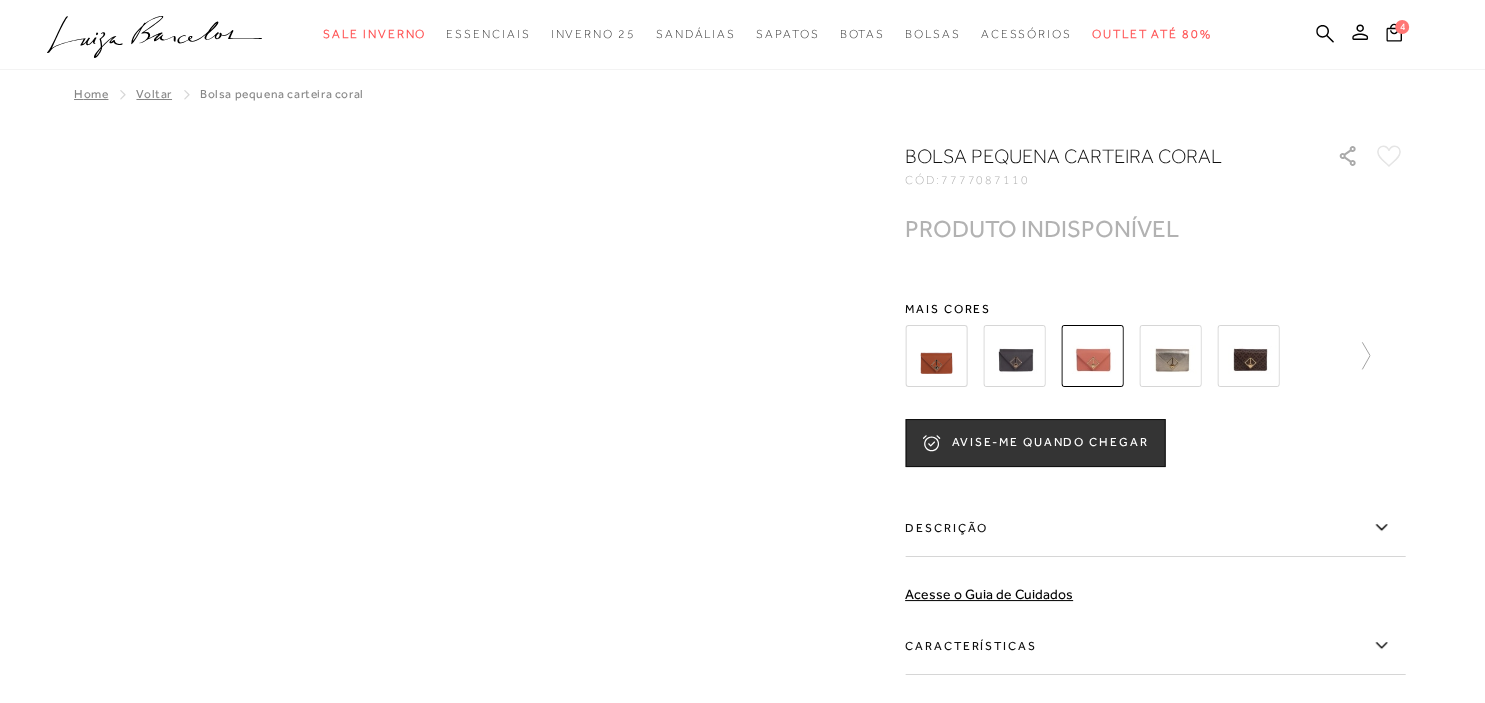 click at bounding box center (1170, 356) 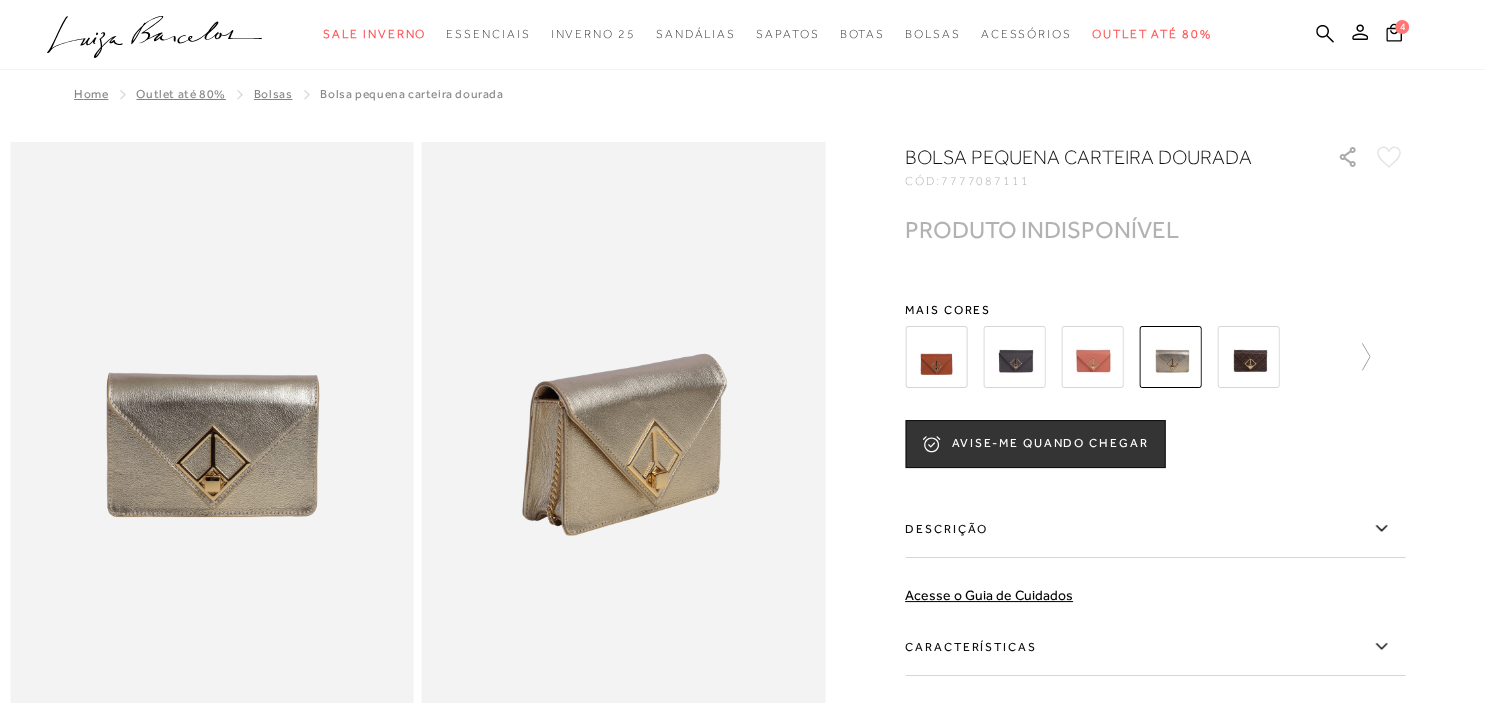 click at bounding box center (1248, 357) 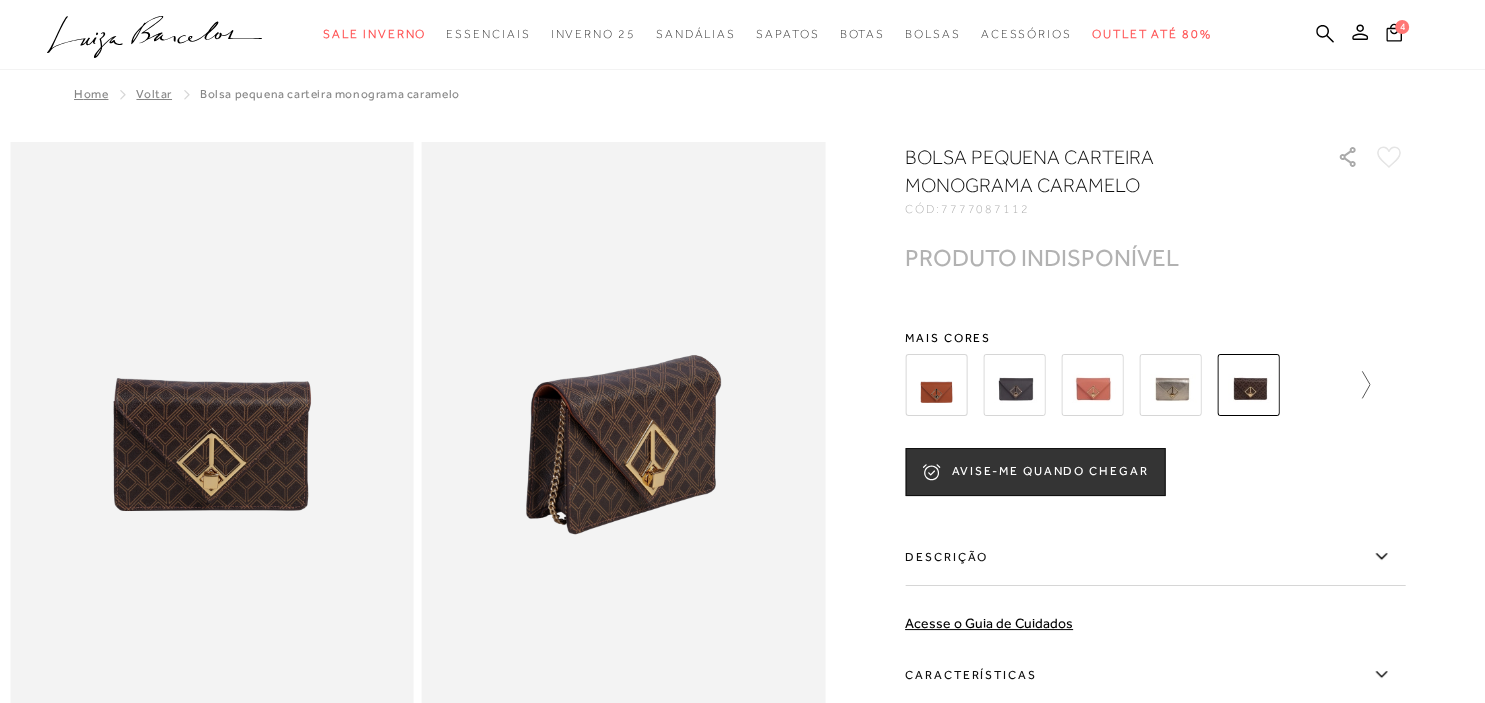 click 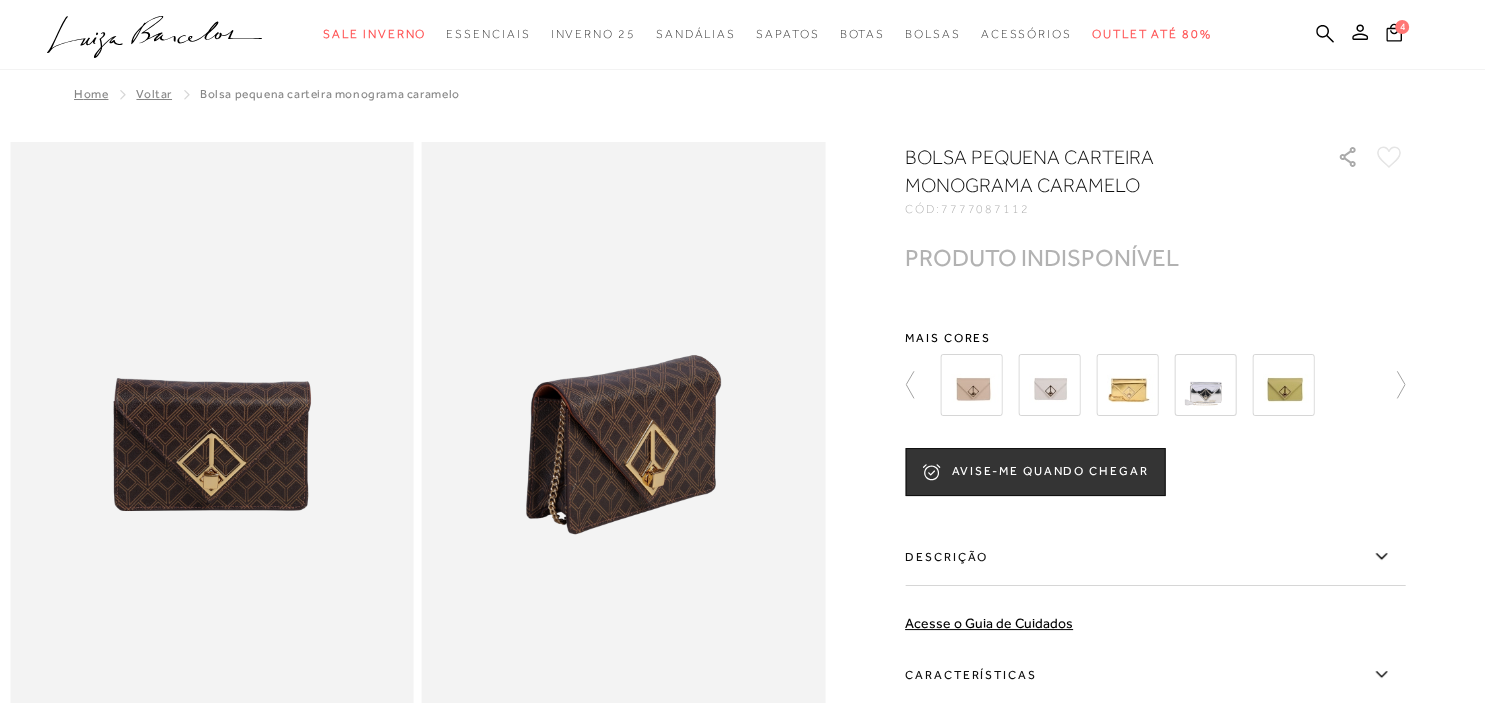 click at bounding box center [971, 385] 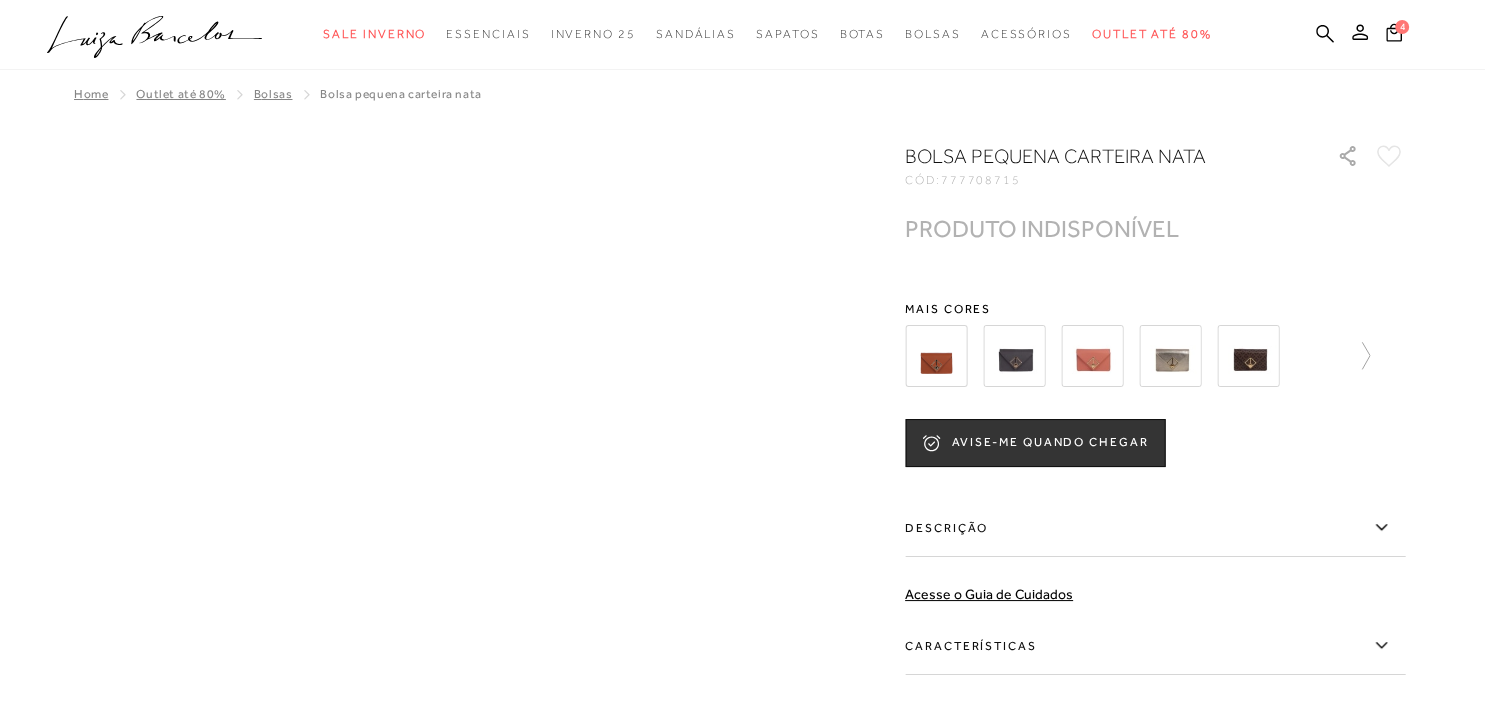 click at bounding box center (1170, 356) 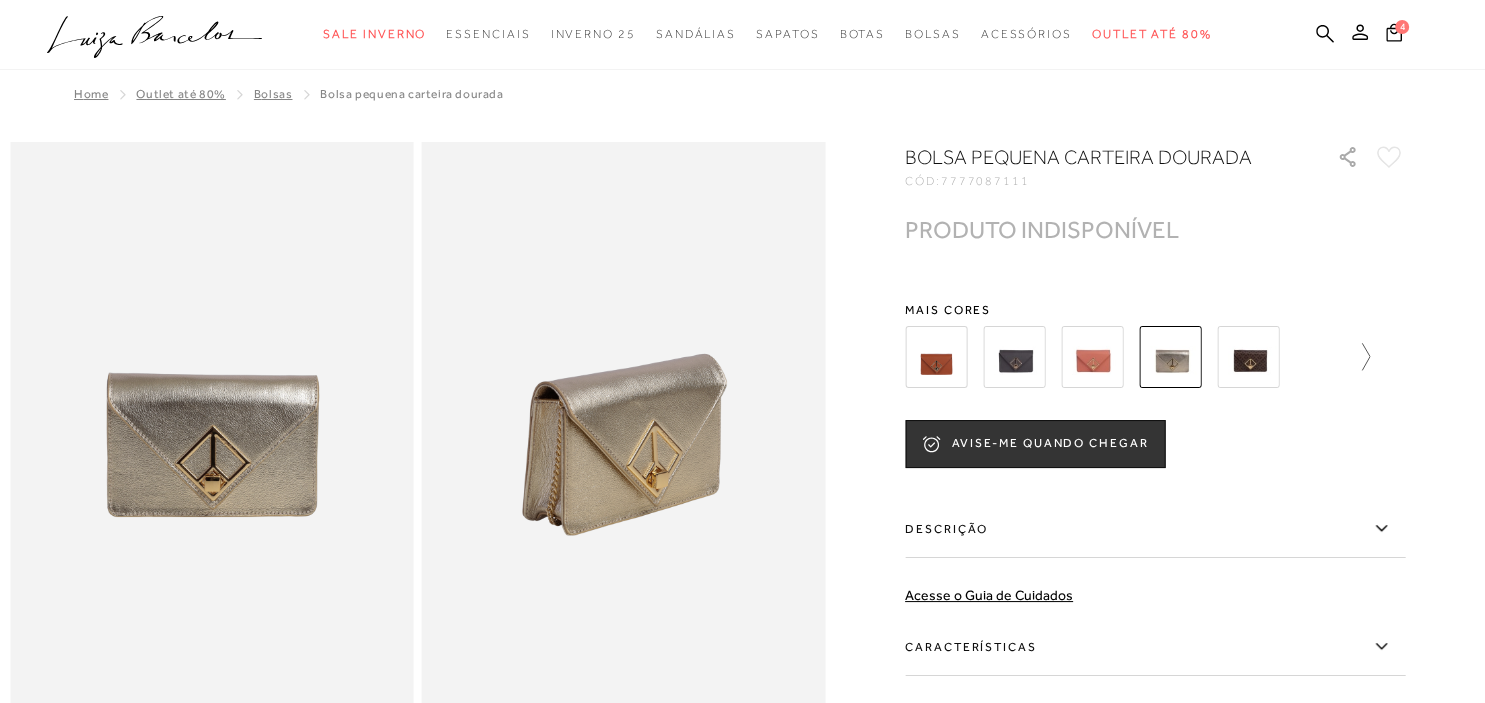 click 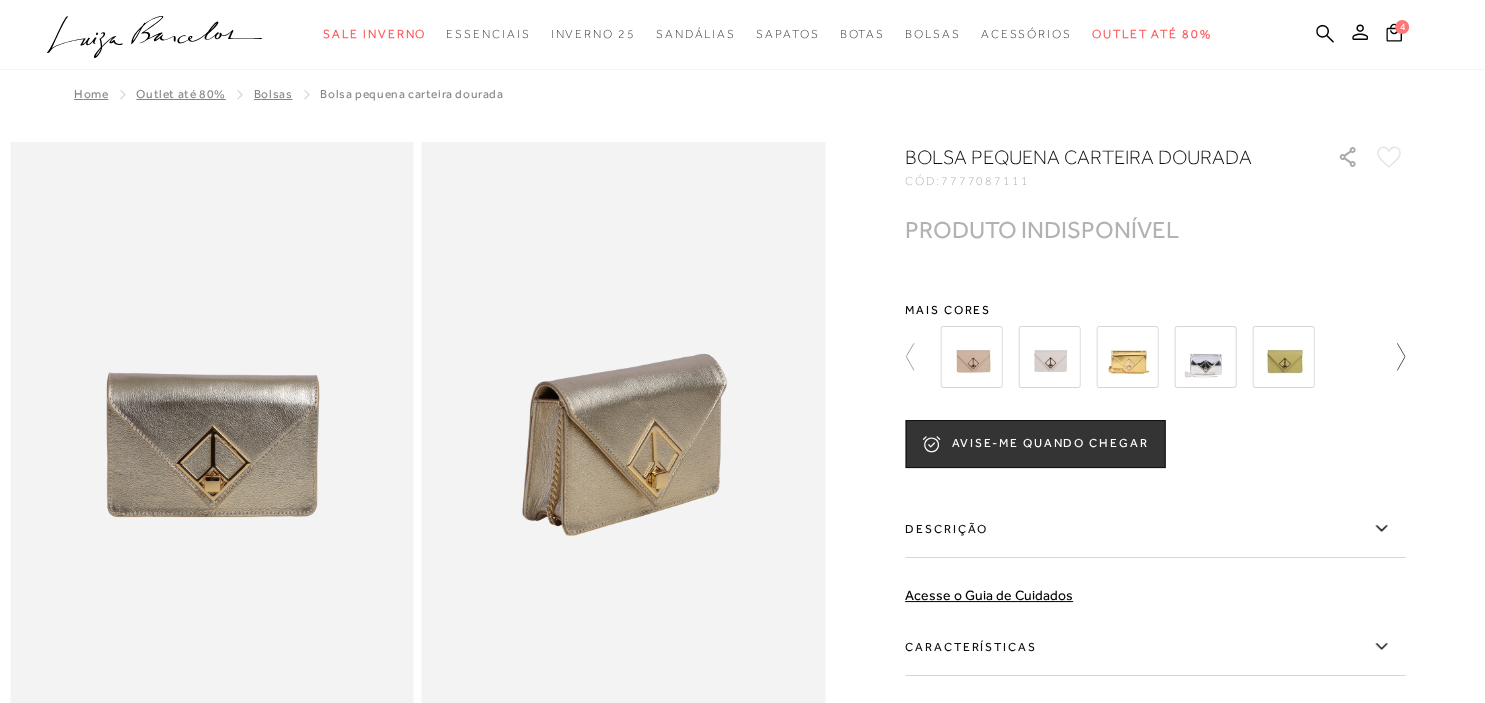 click at bounding box center (1149, 357) 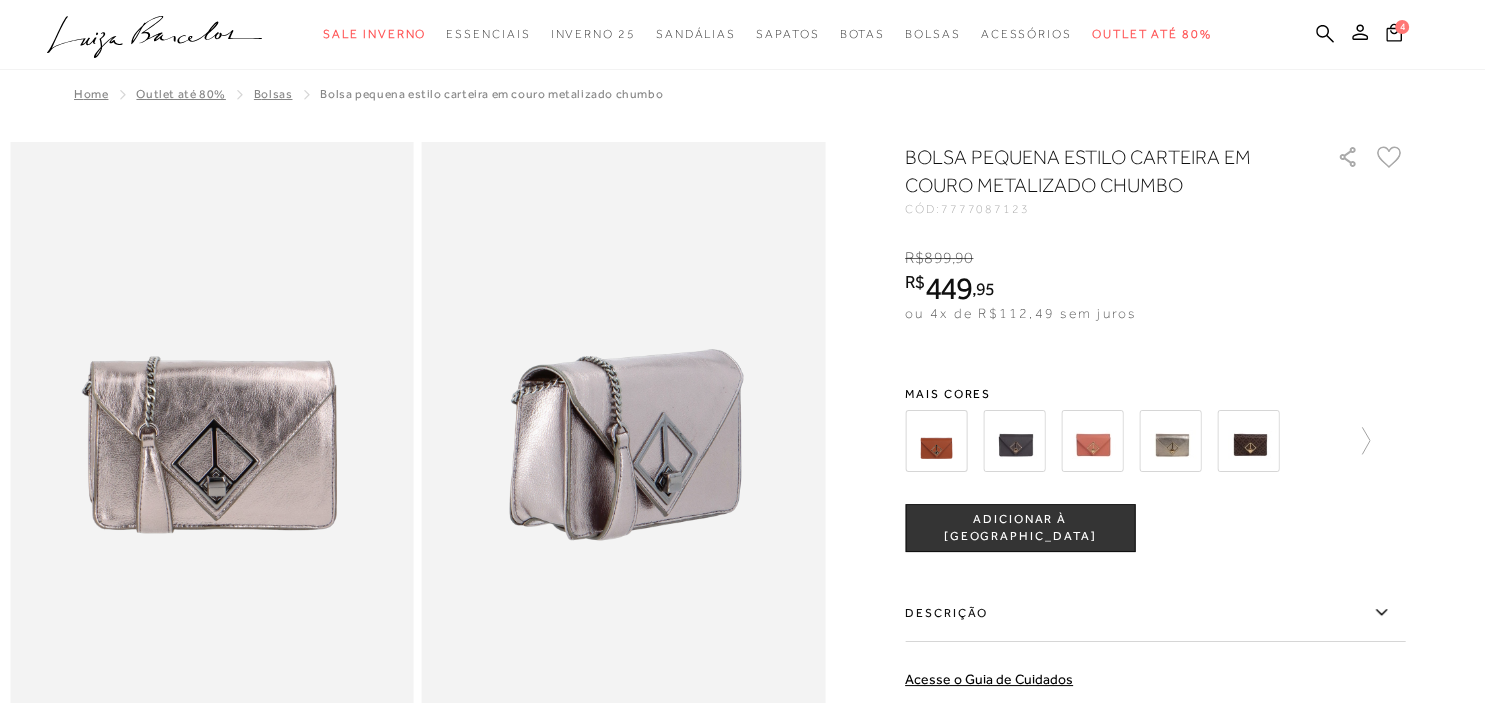 click on "ADICIONAR À [GEOGRAPHIC_DATA]" at bounding box center (1020, 528) 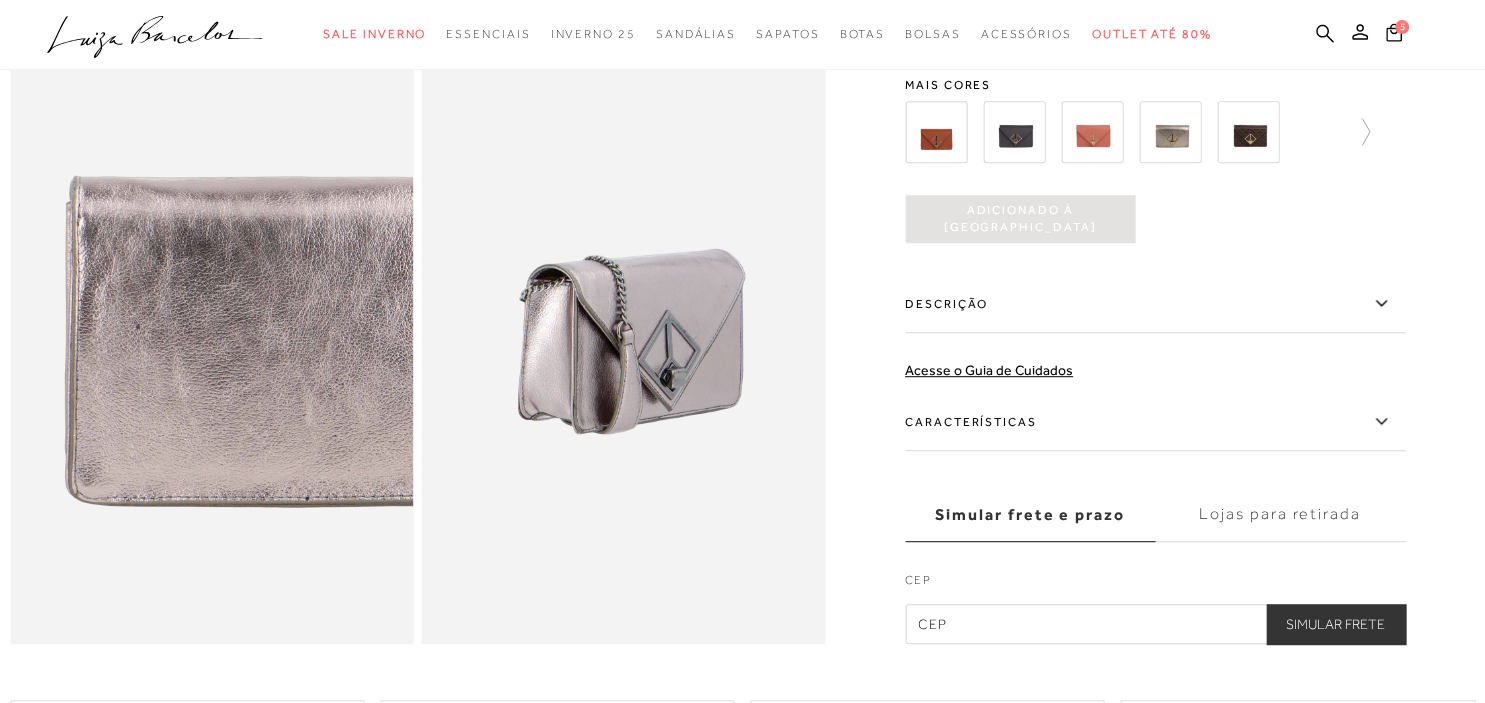 scroll, scrollTop: 1161, scrollLeft: 0, axis: vertical 